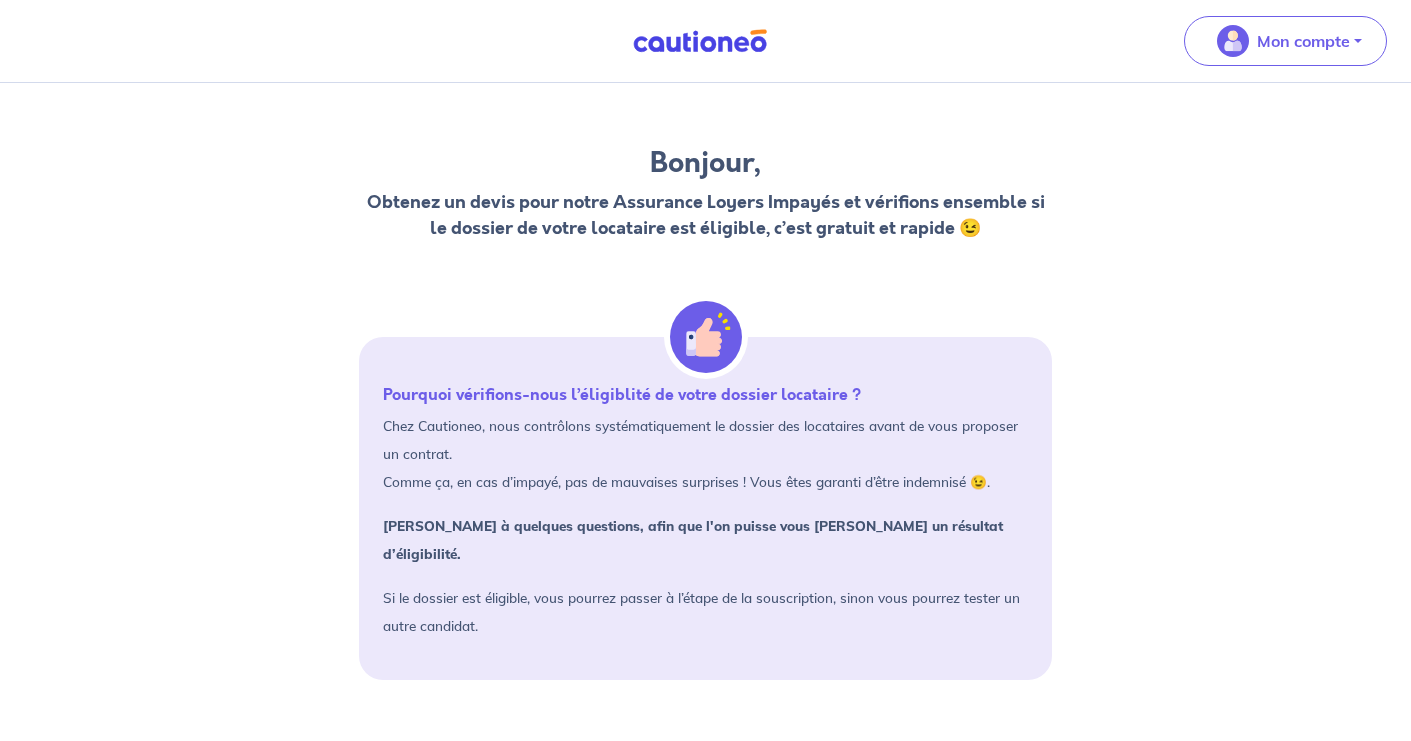 scroll, scrollTop: 0, scrollLeft: 0, axis: both 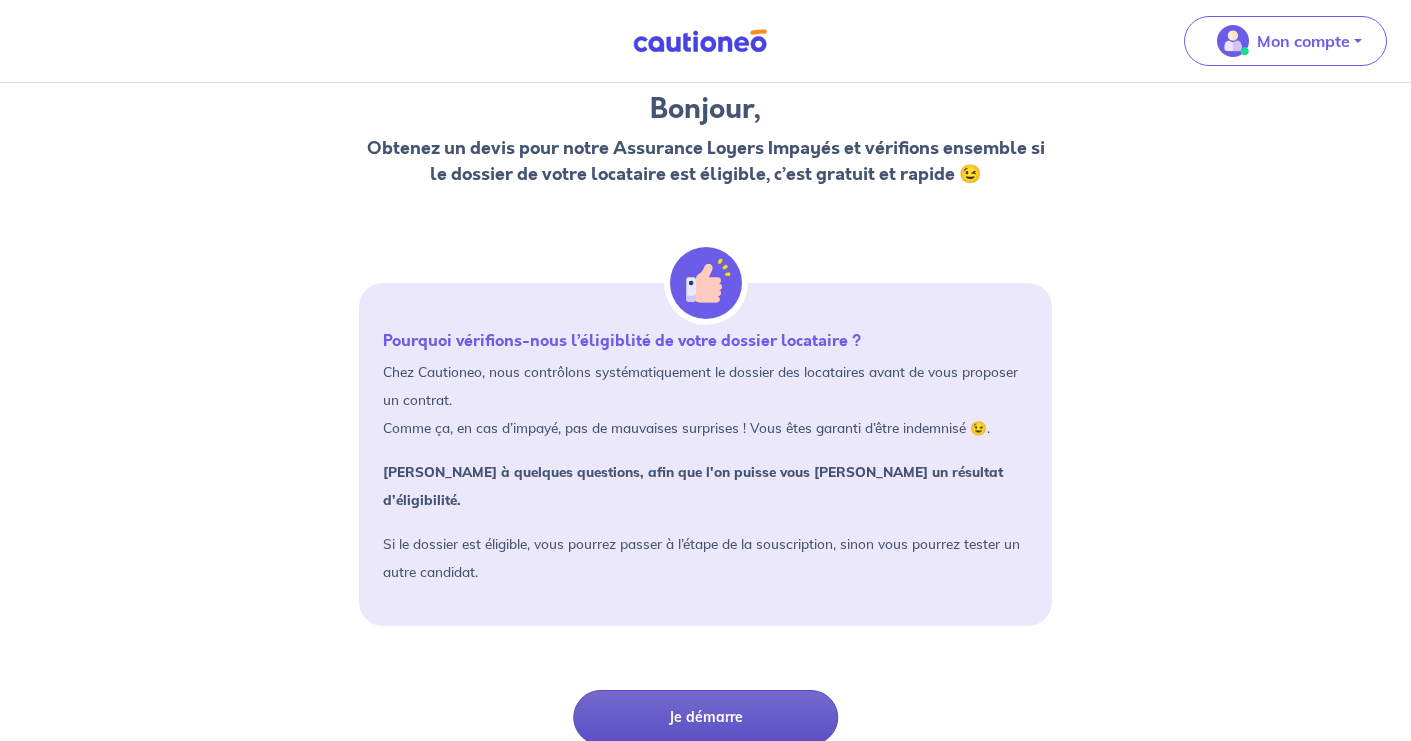 click on "Je démarre" at bounding box center (705, 717) 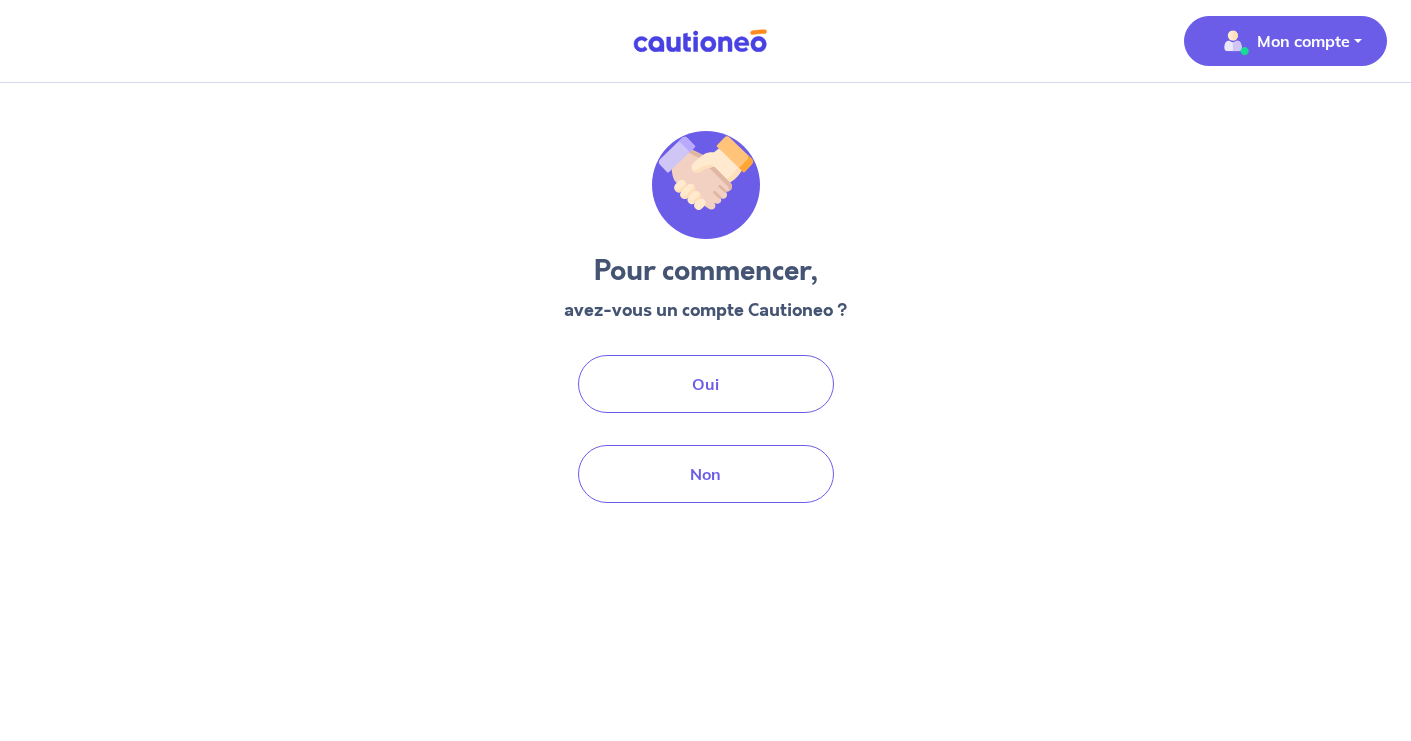 click on "Mon compte" at bounding box center (1303, 41) 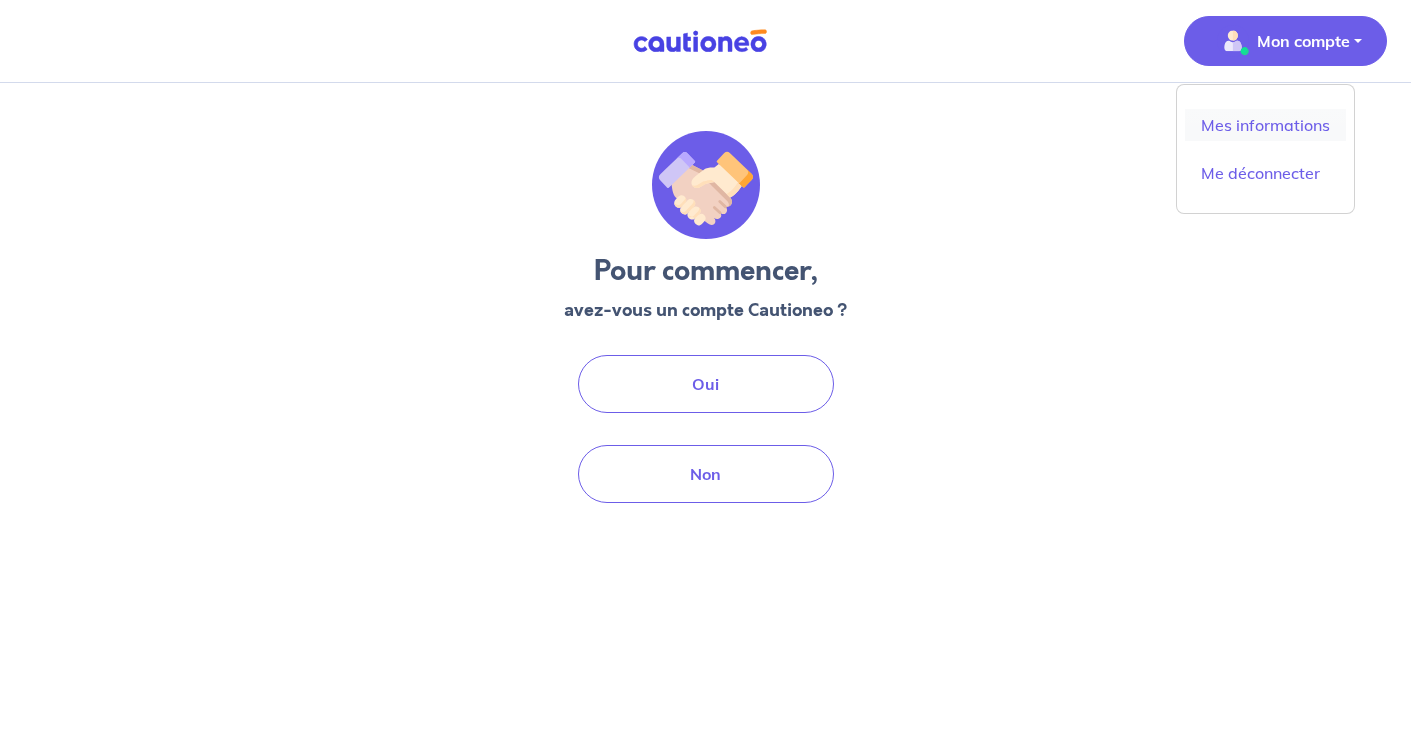 click on "Mes informations" at bounding box center (1265, 125) 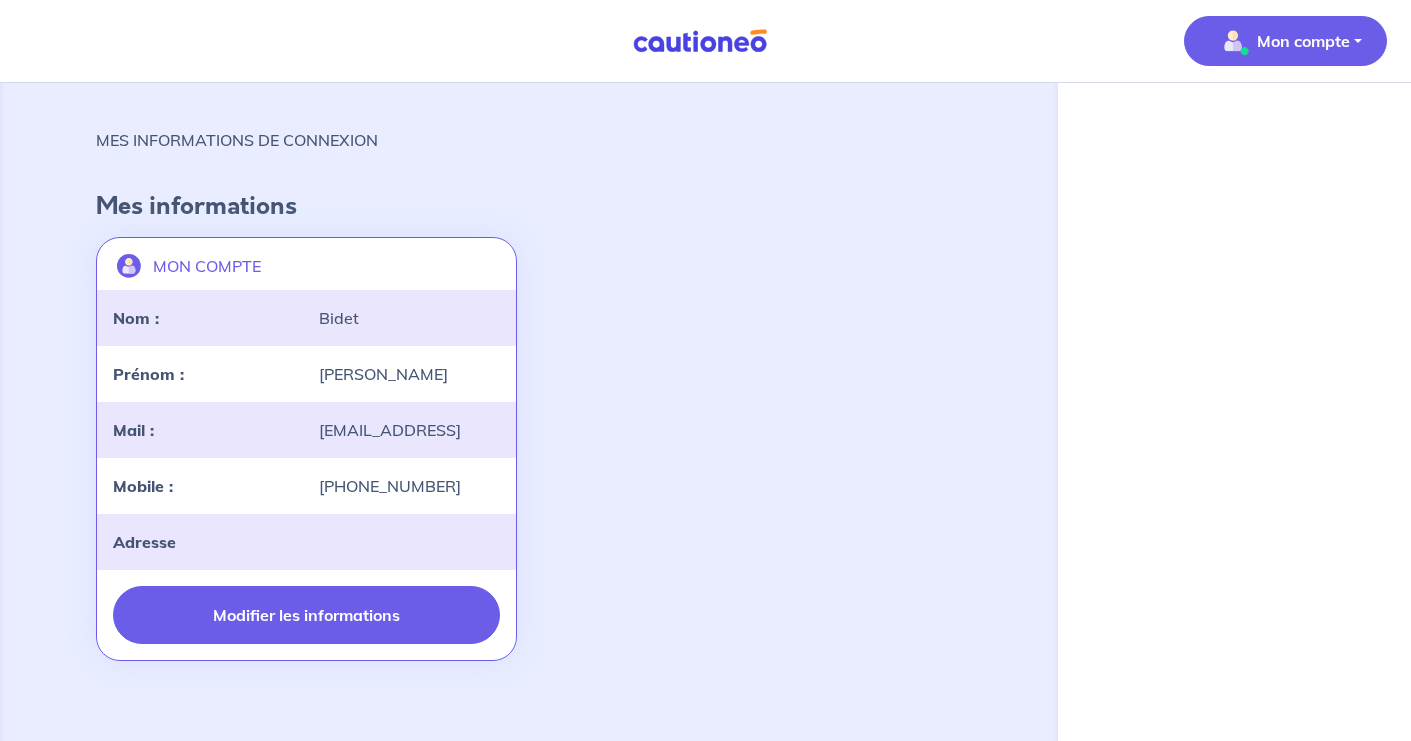 scroll, scrollTop: 50, scrollLeft: 0, axis: vertical 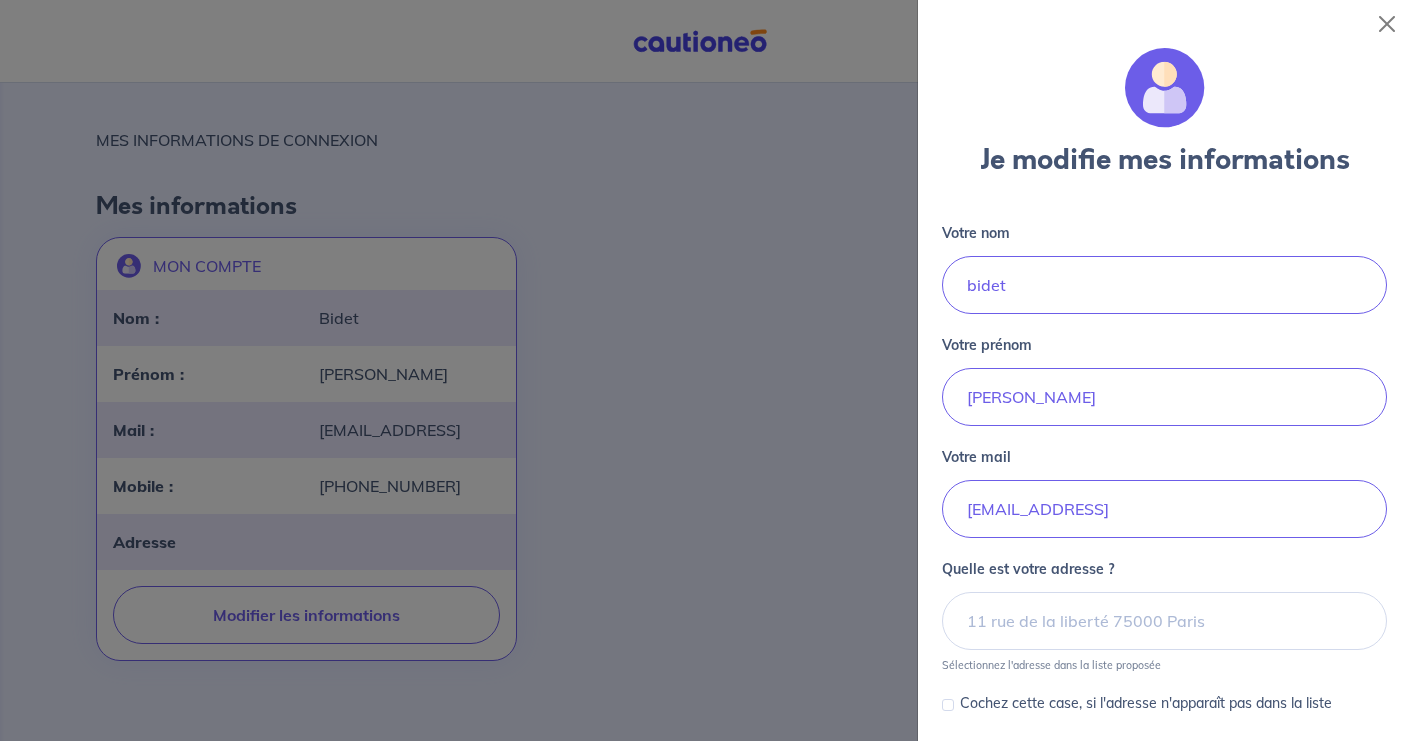 click at bounding box center [705, 370] 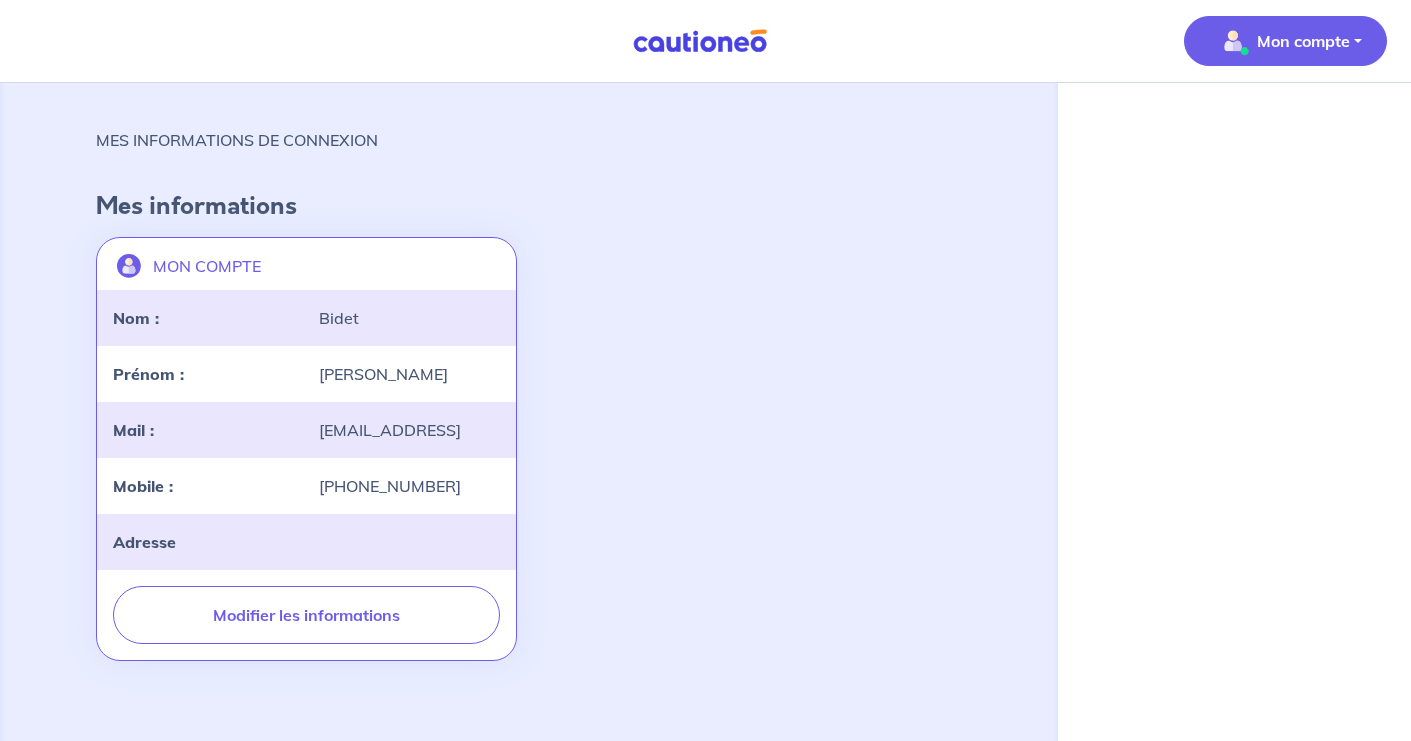 scroll, scrollTop: 50, scrollLeft: 0, axis: vertical 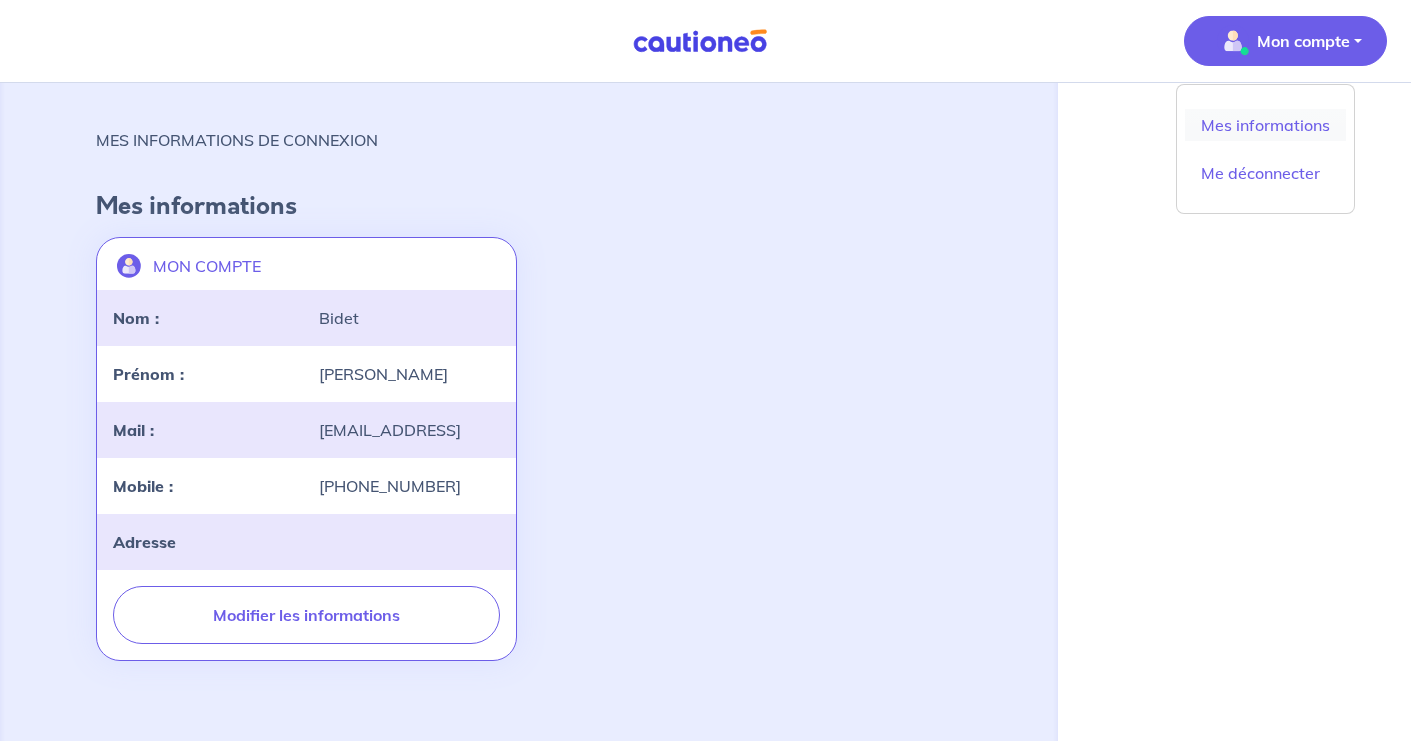 click on "Mes informations" at bounding box center (1265, 125) 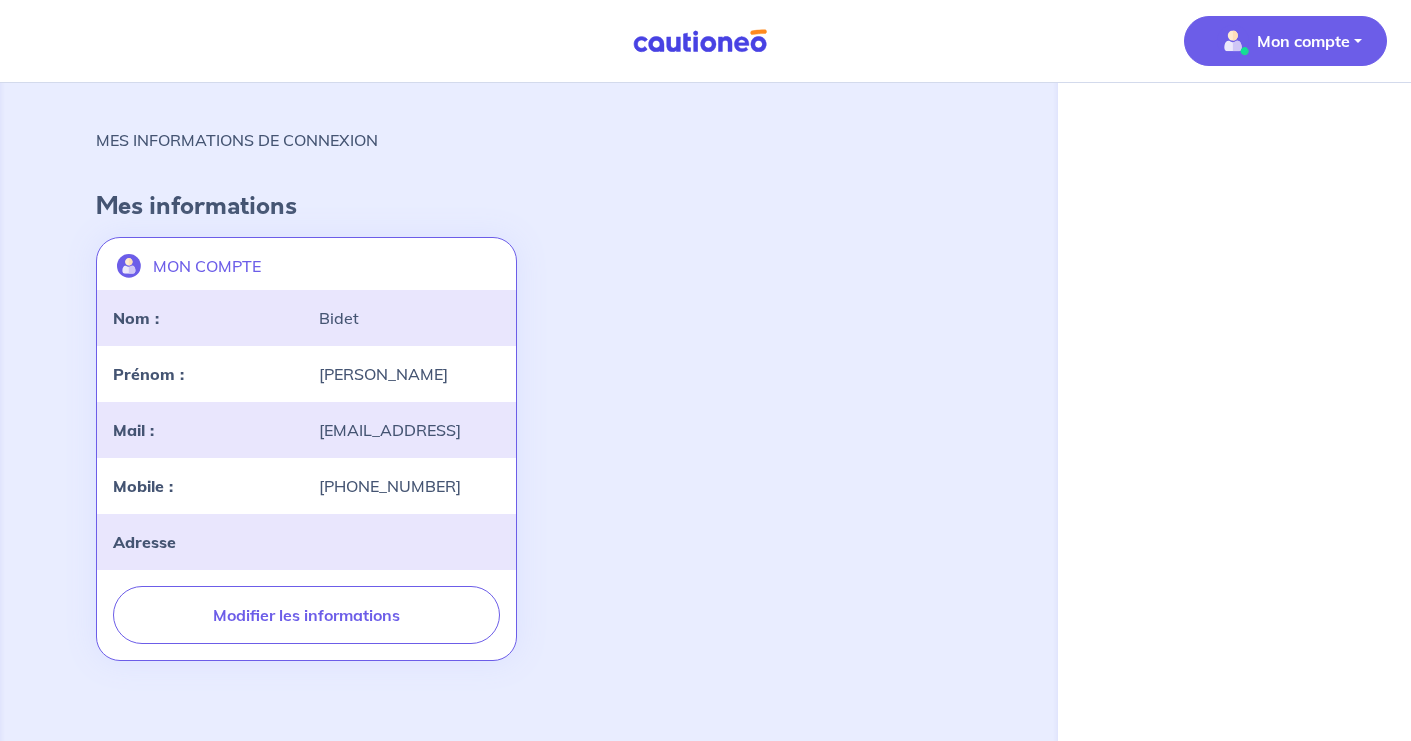 scroll, scrollTop: 50, scrollLeft: 0, axis: vertical 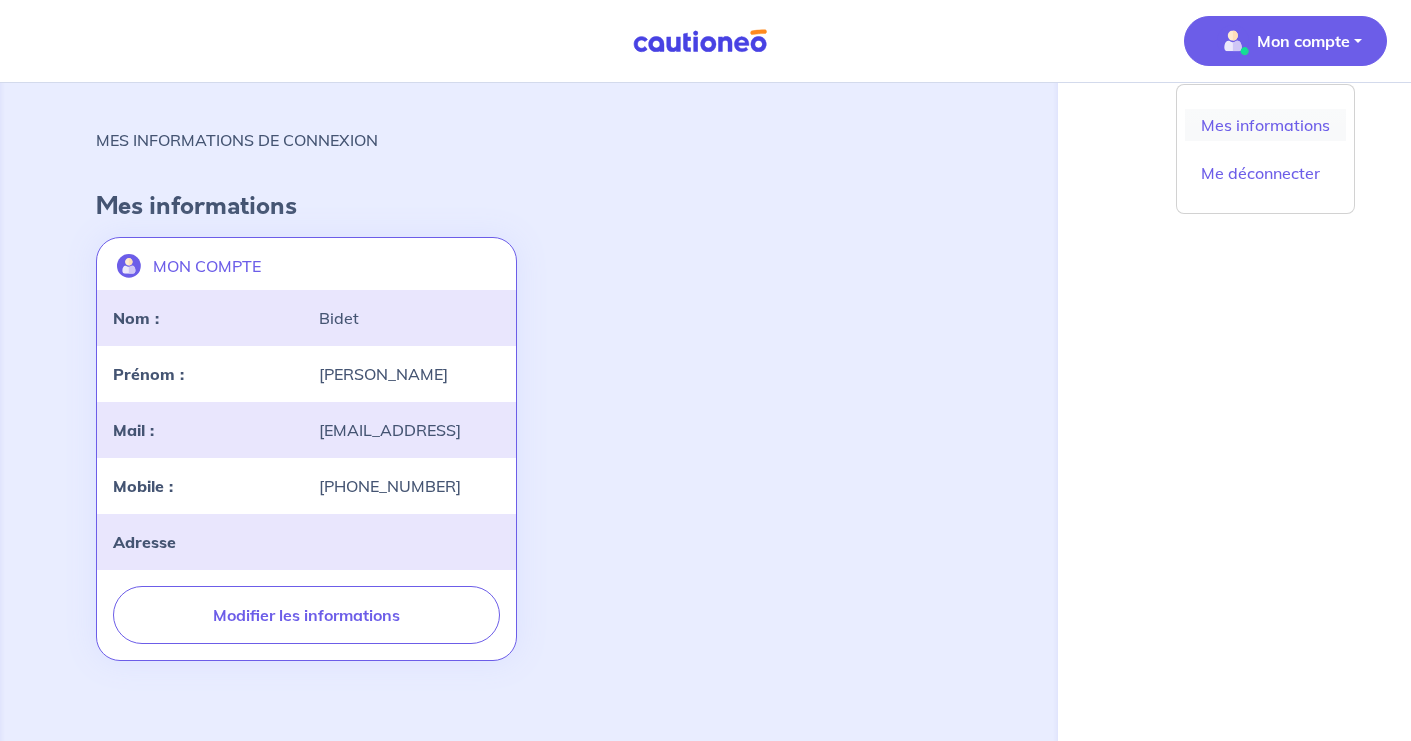 click on "Mes informations" at bounding box center (1265, 125) 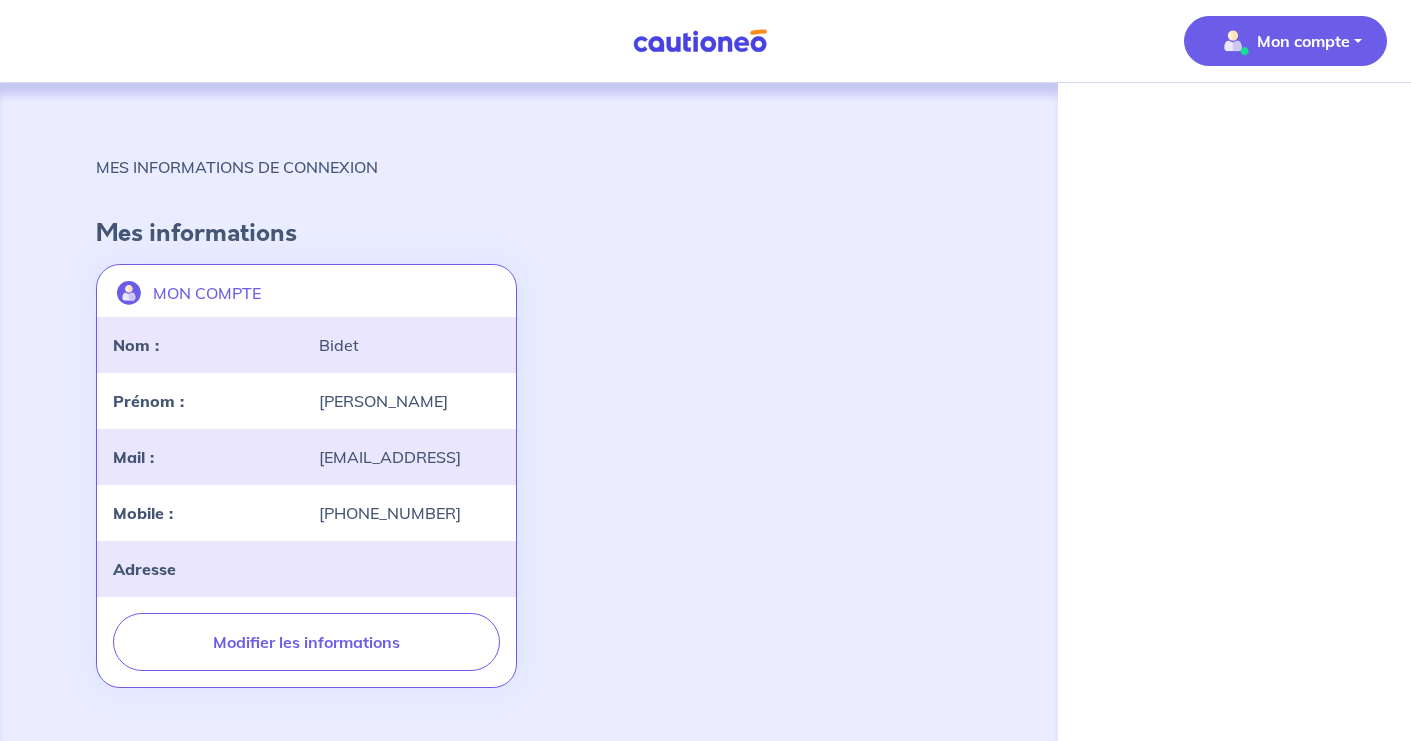 scroll, scrollTop: 0, scrollLeft: 0, axis: both 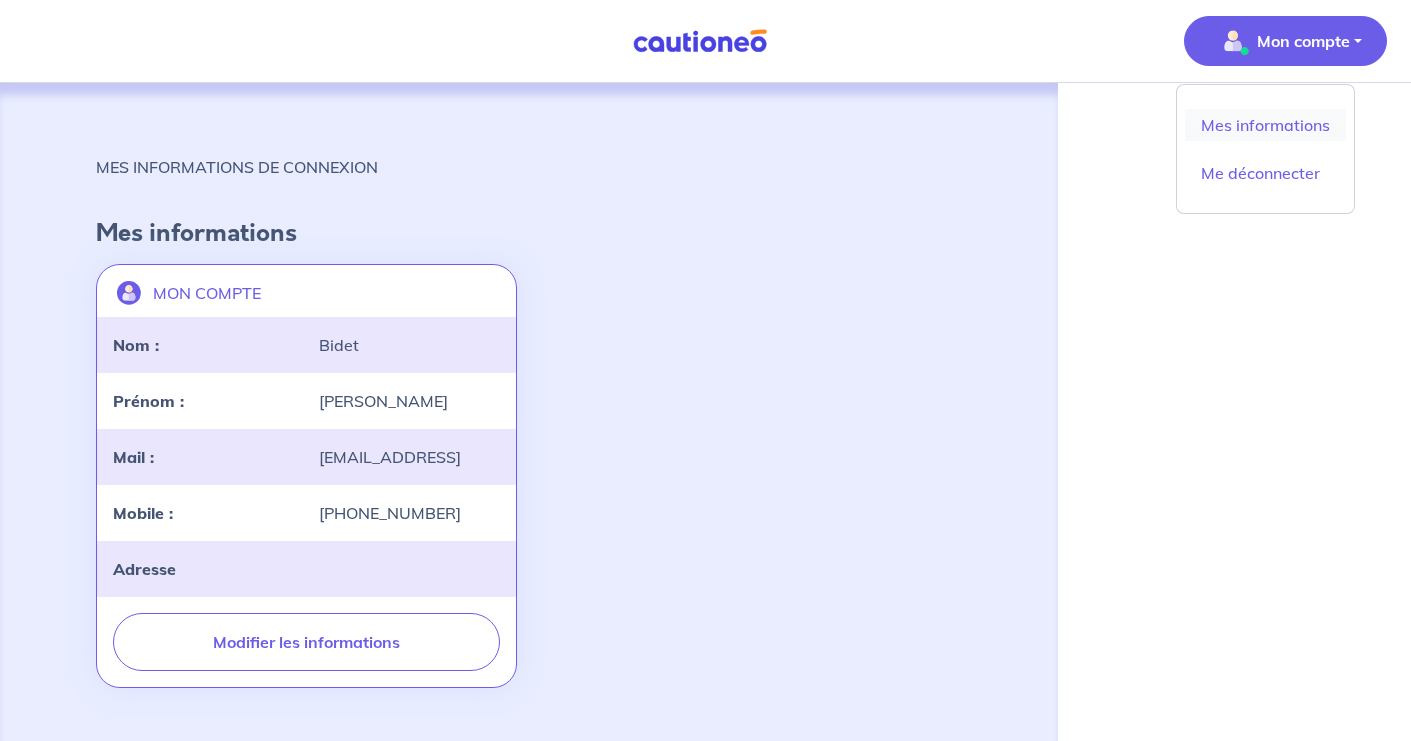 click on "Mes informations" at bounding box center [1265, 125] 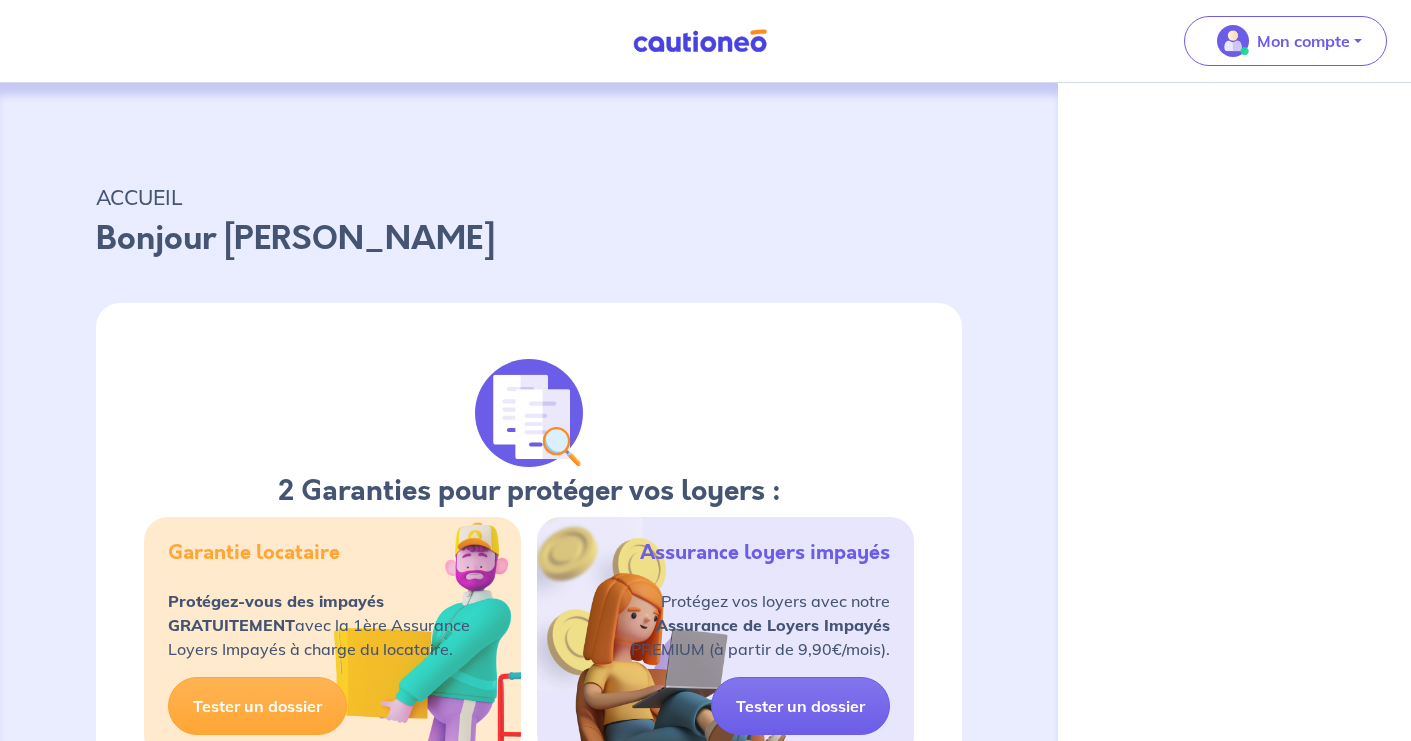 scroll, scrollTop: 0, scrollLeft: 0, axis: both 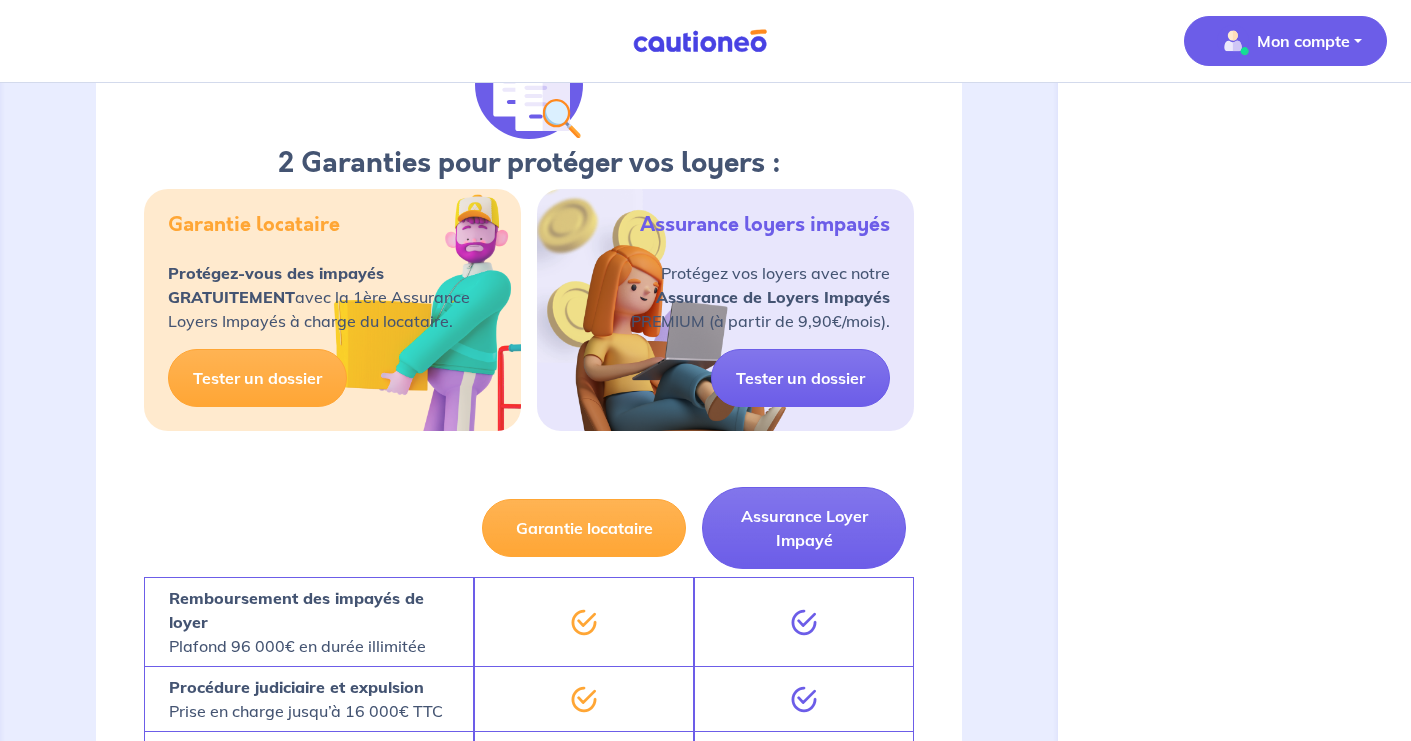 click on "Mon compte" at bounding box center (1303, 41) 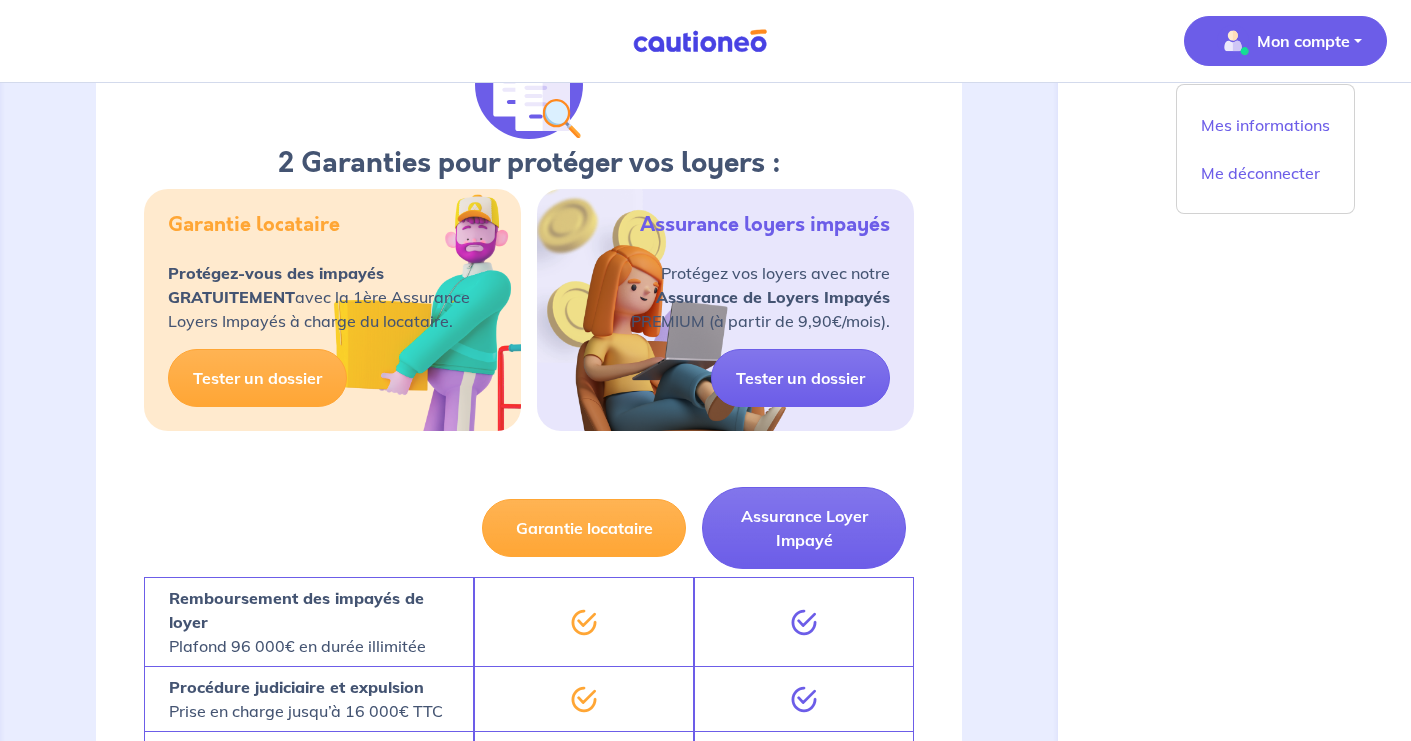 click on "ACCUEIL Bonjour Nicolas 2 Garanties pour protéger vos loyers : Garantie locataire Protégez-vous des impayés
GRATUITEMENT  avec la 1ère Assurance
Loyers Impayés à charge du locataire. Tester un dossier Assurance loyers impayés Protégez vos loyers avec notre
Assurance de Loyers Impayés
PREMIUM (à partir de 9,90€/mois). Tester un dossier Garantie locataire Assurance Loyer Impayé Remboursement des impayés de loyer
Plafond 96 000€ en durée illimitée Procédure judiciaire et expulsion
Prise en charge jusqu’à 16 000€ TTC Dégradations immobilières
Plafond de 10 000€ - Remboursement mensuel
dès le 1er impayé SAUF pour les locataires en place :
carence les 3 premiers mois Remboursement sans carence,
ni franchise GRATUIT OFFERTE
si contrat mis en place dans les 2 mois (certification 29€) Certification du dossier locataire
en - de 48h
Analyse anti-fraude, 128 points de contrôles Critères d’éligibilité élargis
CDI, CDD, indépendant, étudiant, retraité..." at bounding box center [529, 1283] 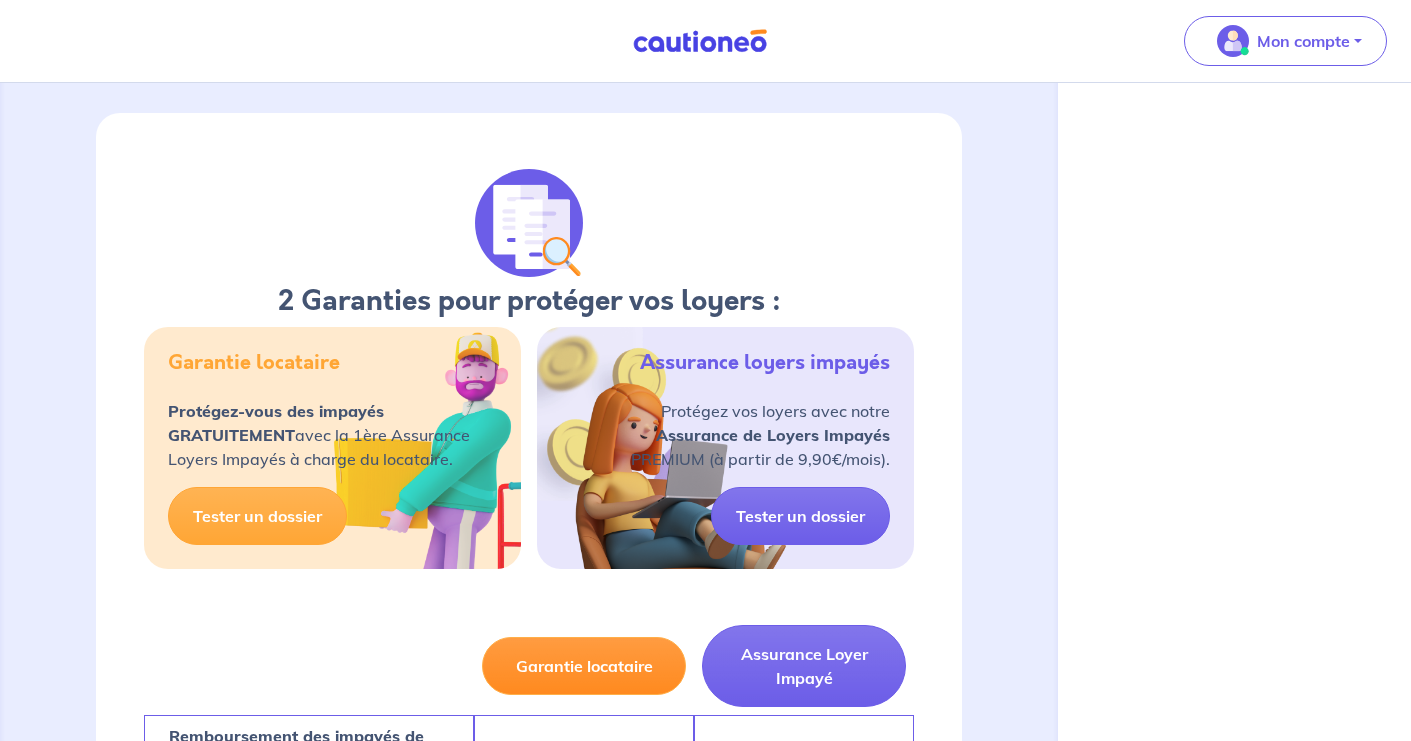 scroll, scrollTop: 296, scrollLeft: 0, axis: vertical 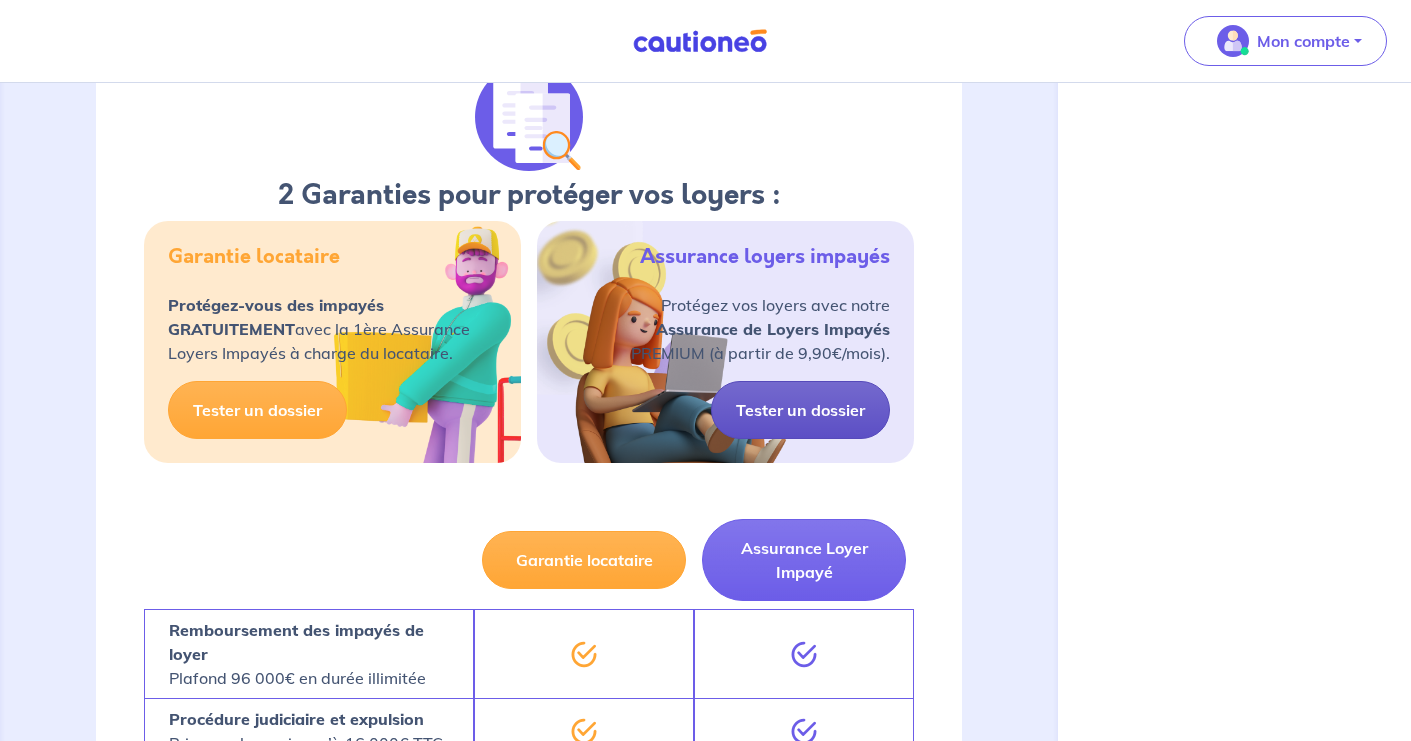 click on "Tester un dossier" at bounding box center [800, 410] 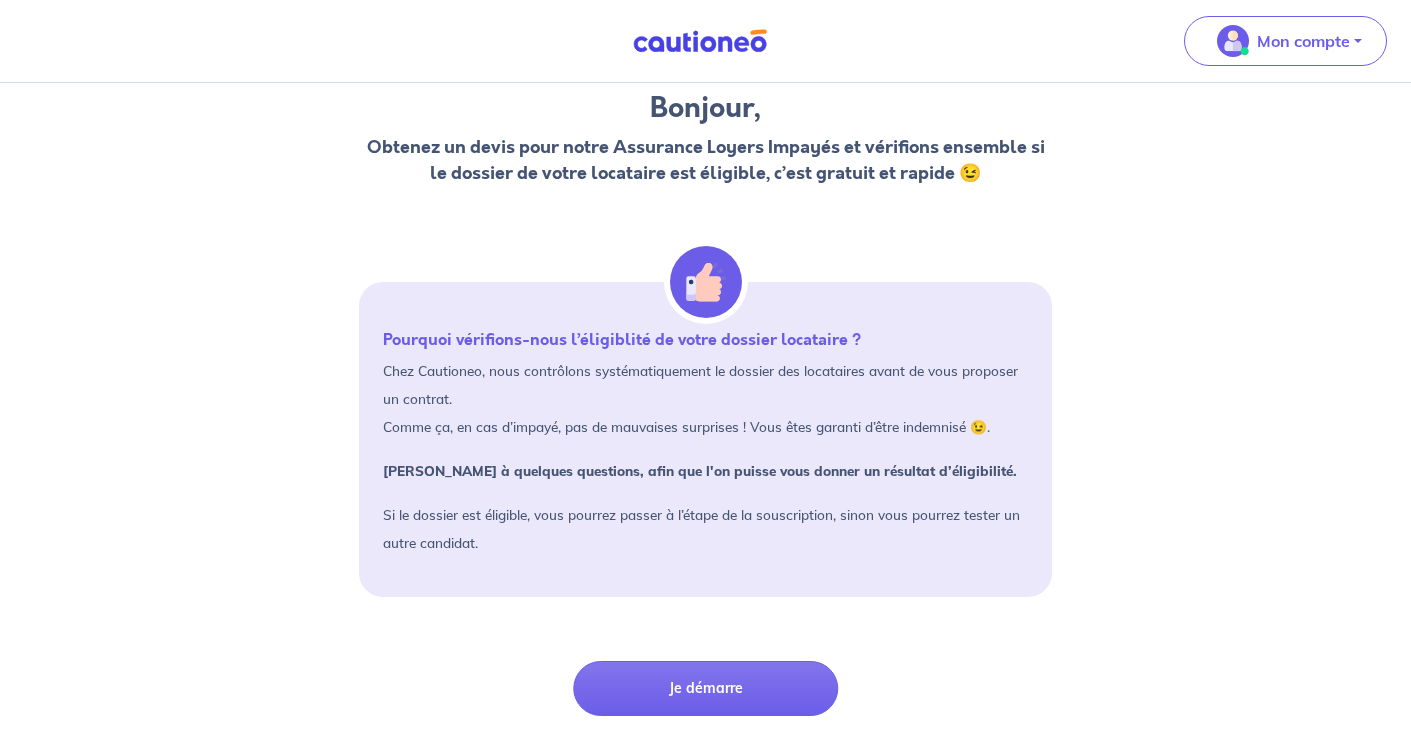 scroll, scrollTop: 54, scrollLeft: 0, axis: vertical 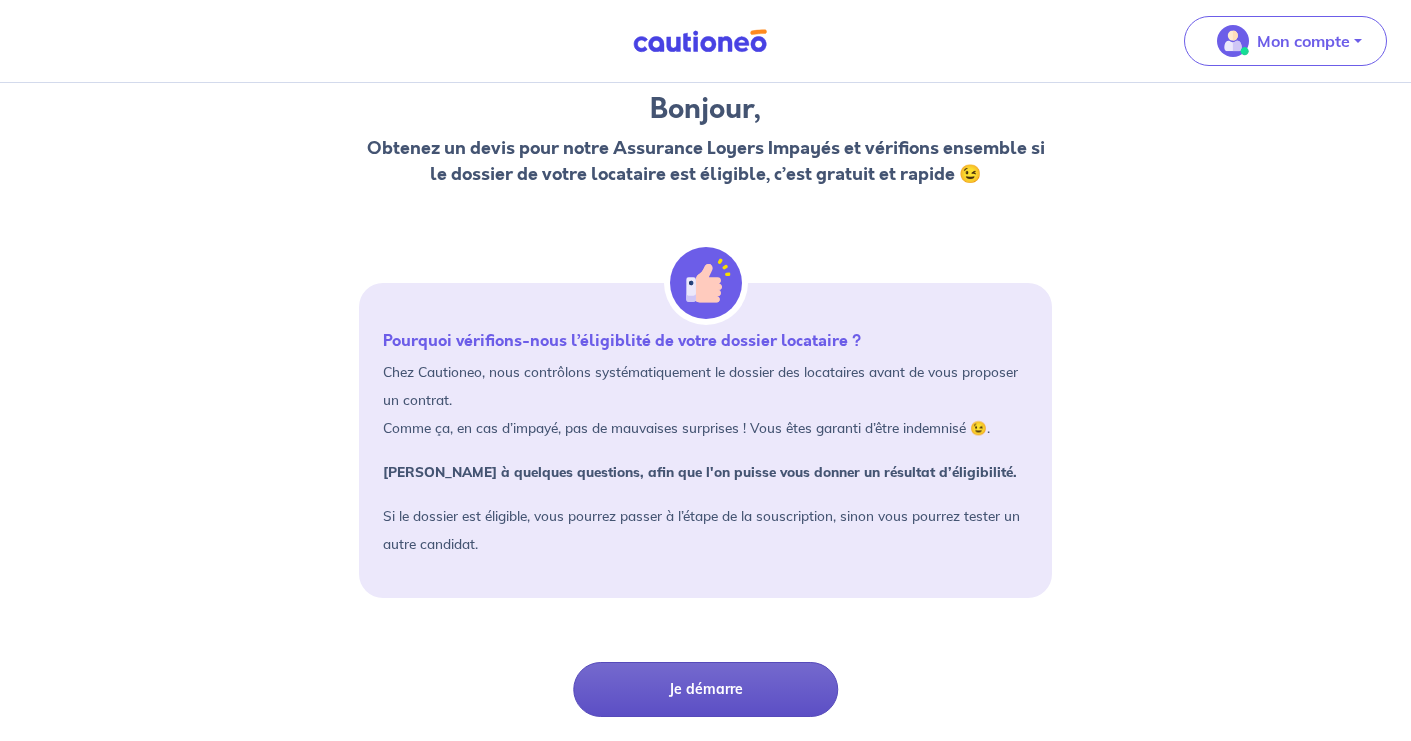 click on "Je démarre" at bounding box center (705, 689) 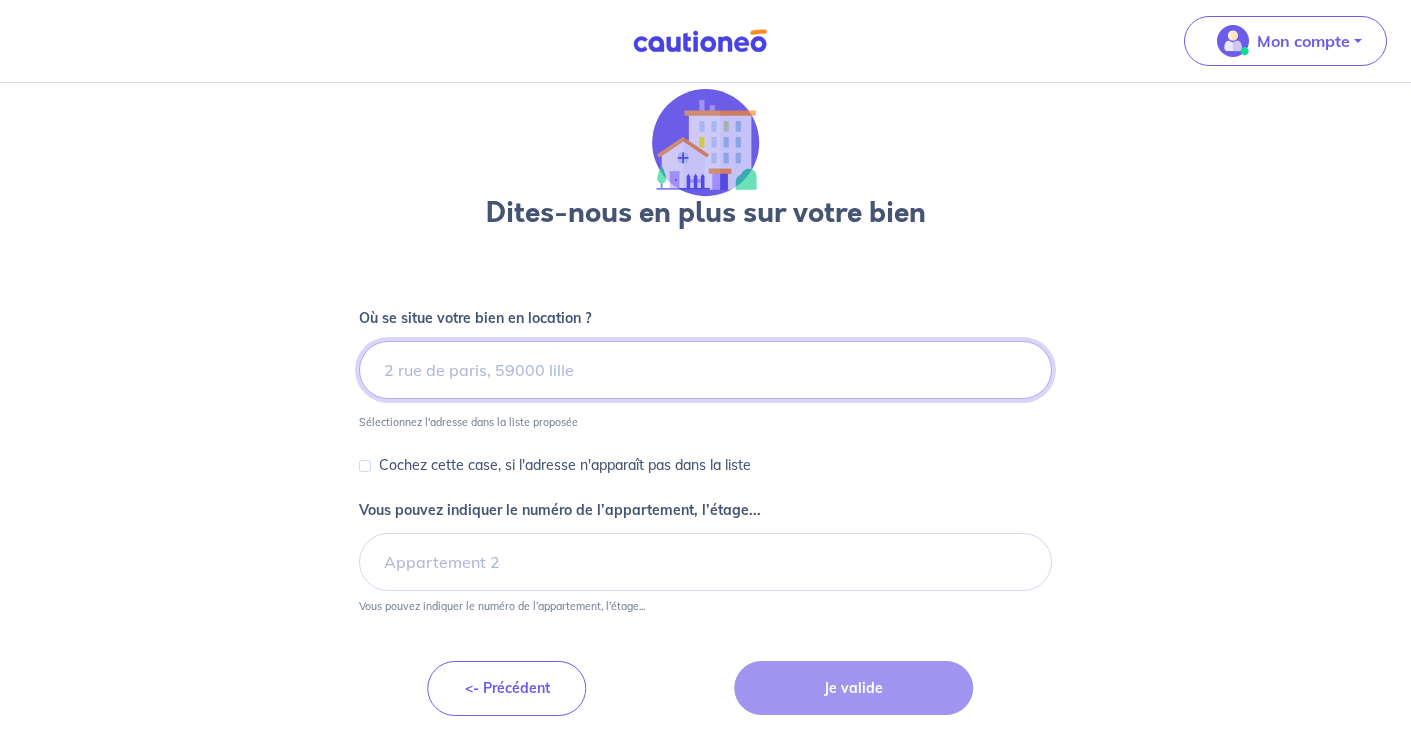 scroll, scrollTop: 41, scrollLeft: 0, axis: vertical 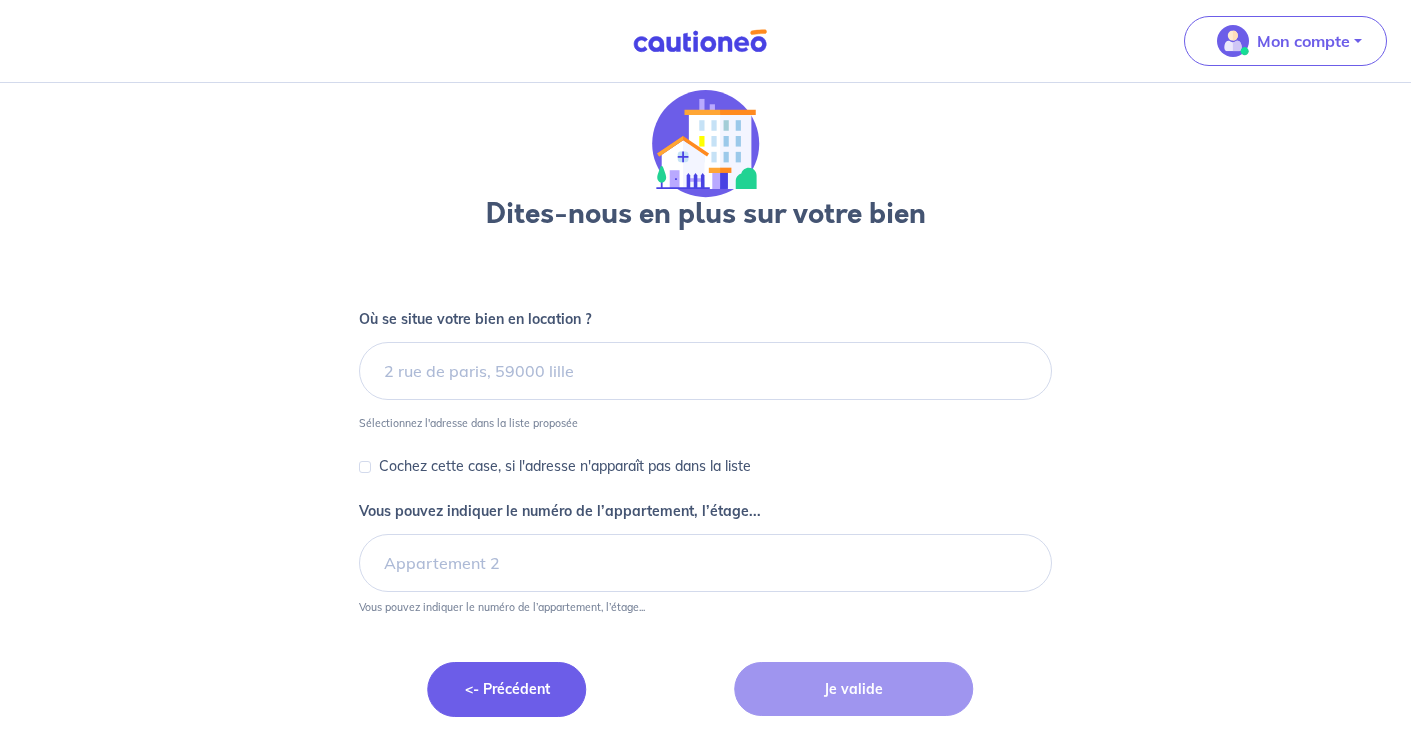 click on "<- Précédent" at bounding box center [507, 689] 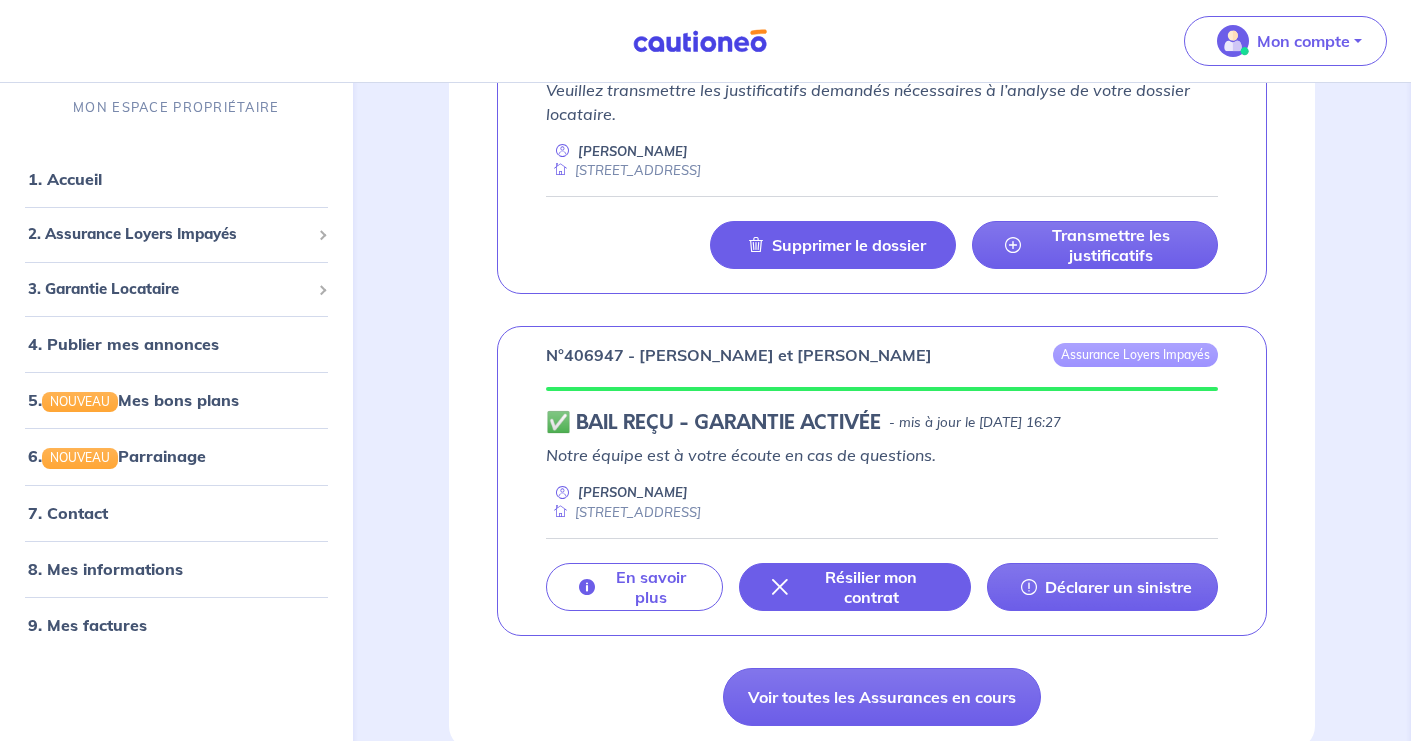 scroll, scrollTop: 509, scrollLeft: 0, axis: vertical 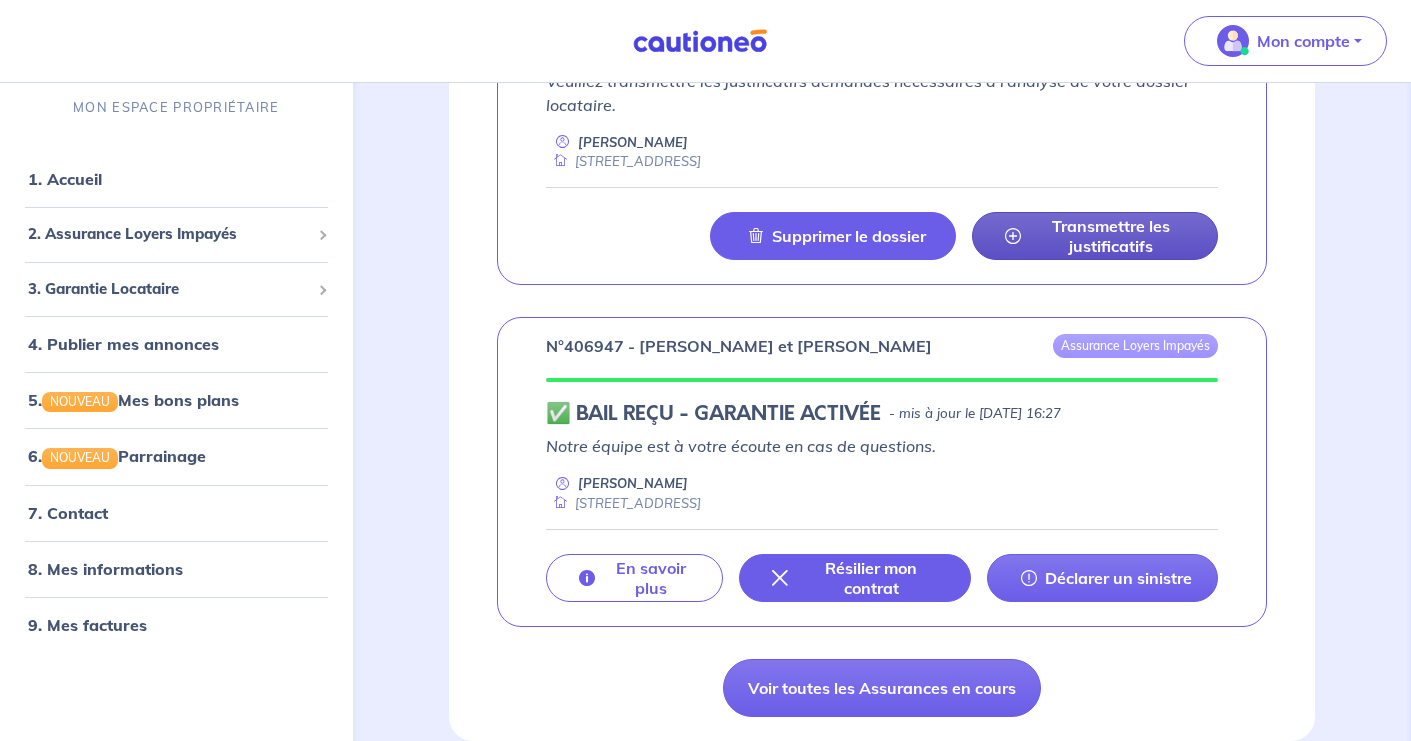 click on "Transmettre les justificatifs" at bounding box center [1111, 236] 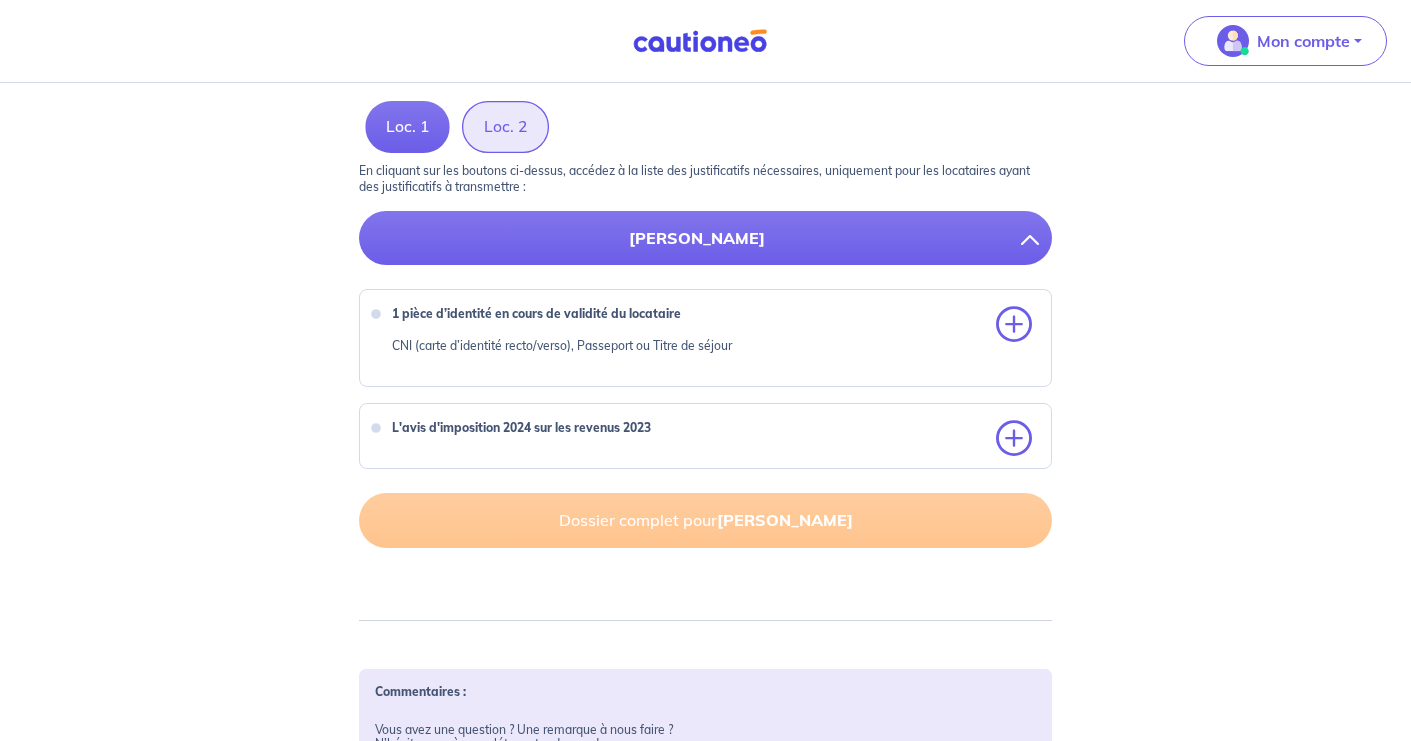scroll, scrollTop: 643, scrollLeft: 0, axis: vertical 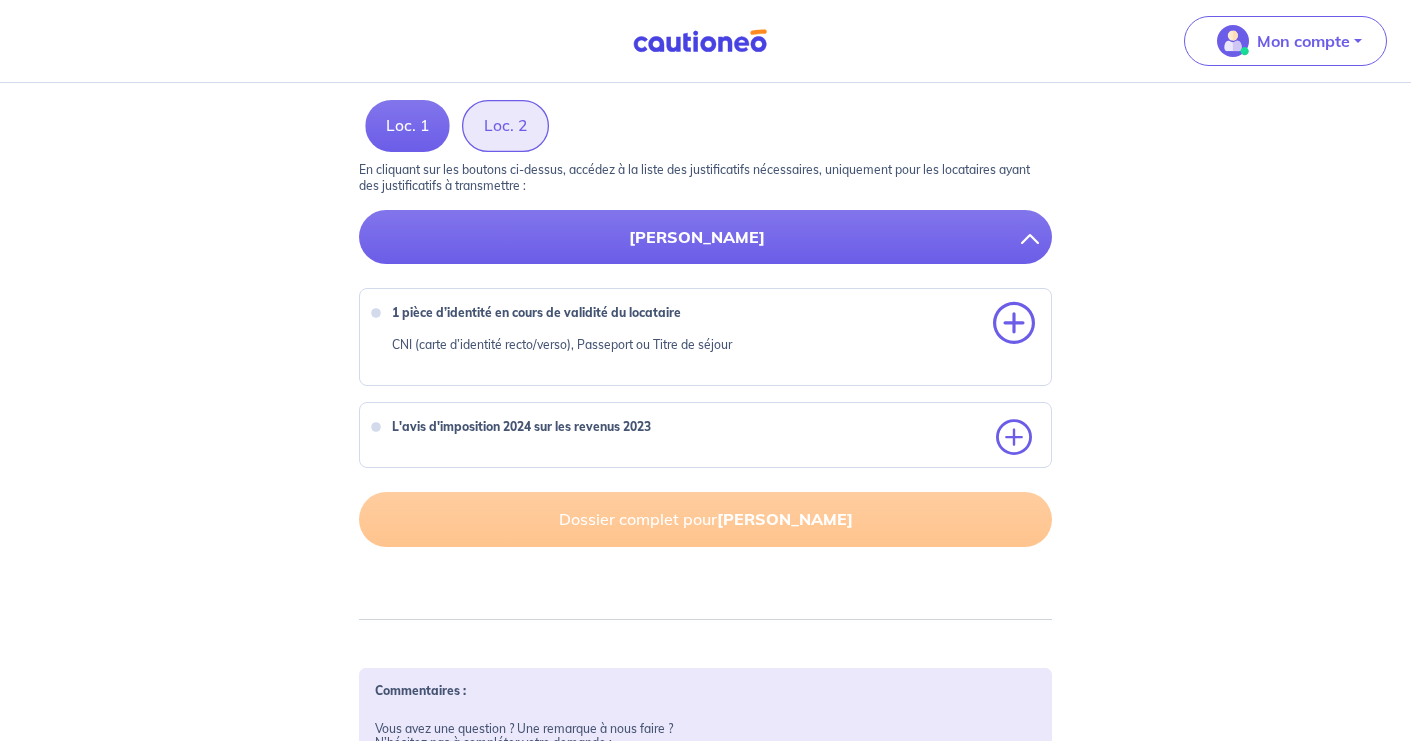 click at bounding box center [1014, 324] 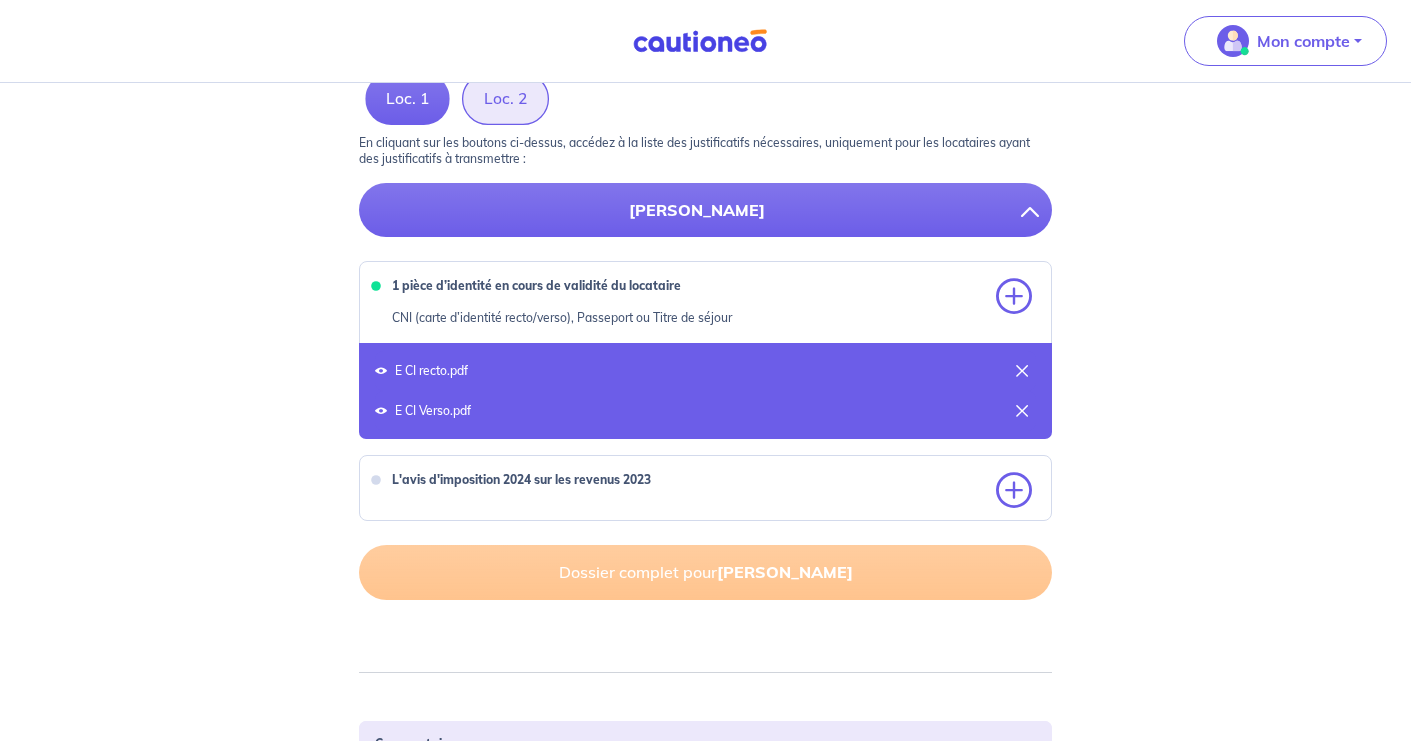 scroll, scrollTop: 672, scrollLeft: 0, axis: vertical 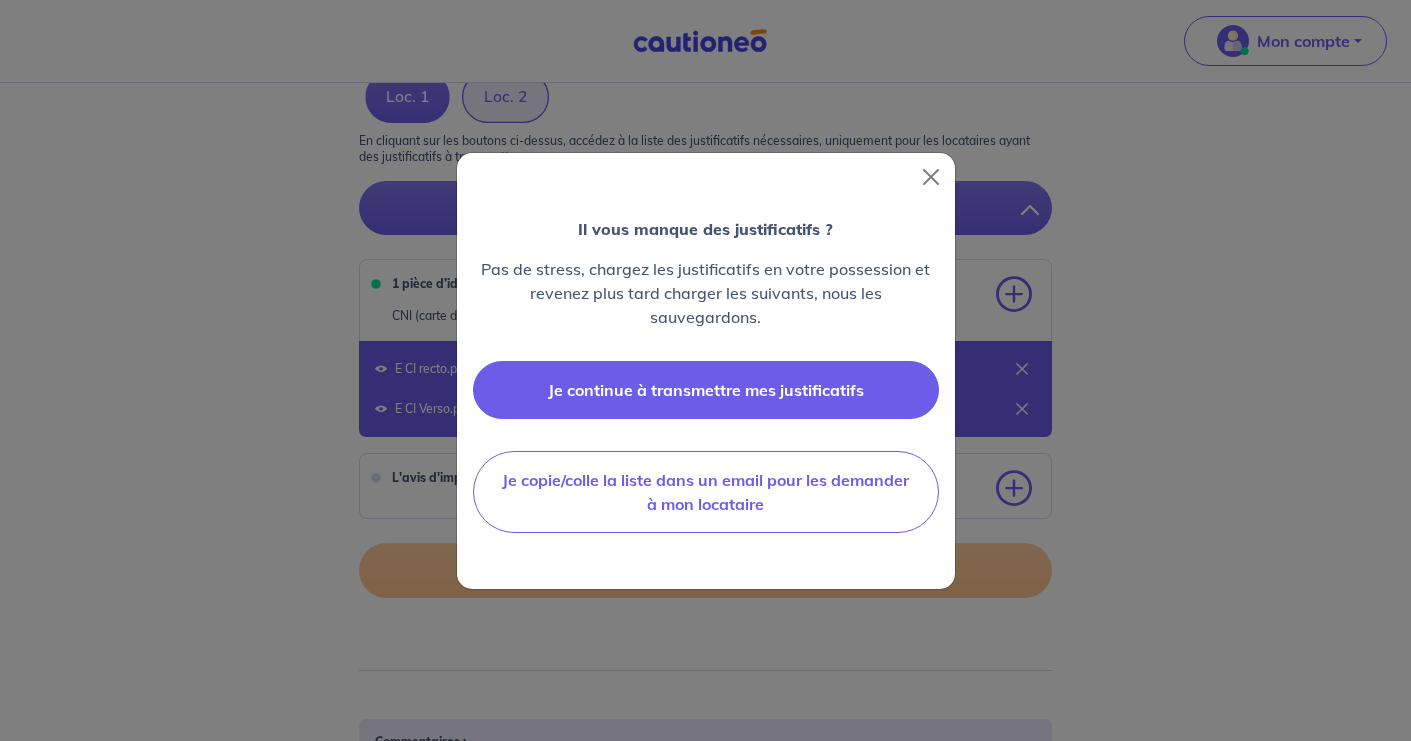click on "Je continue à transmettre mes justificatifs" at bounding box center [706, 390] 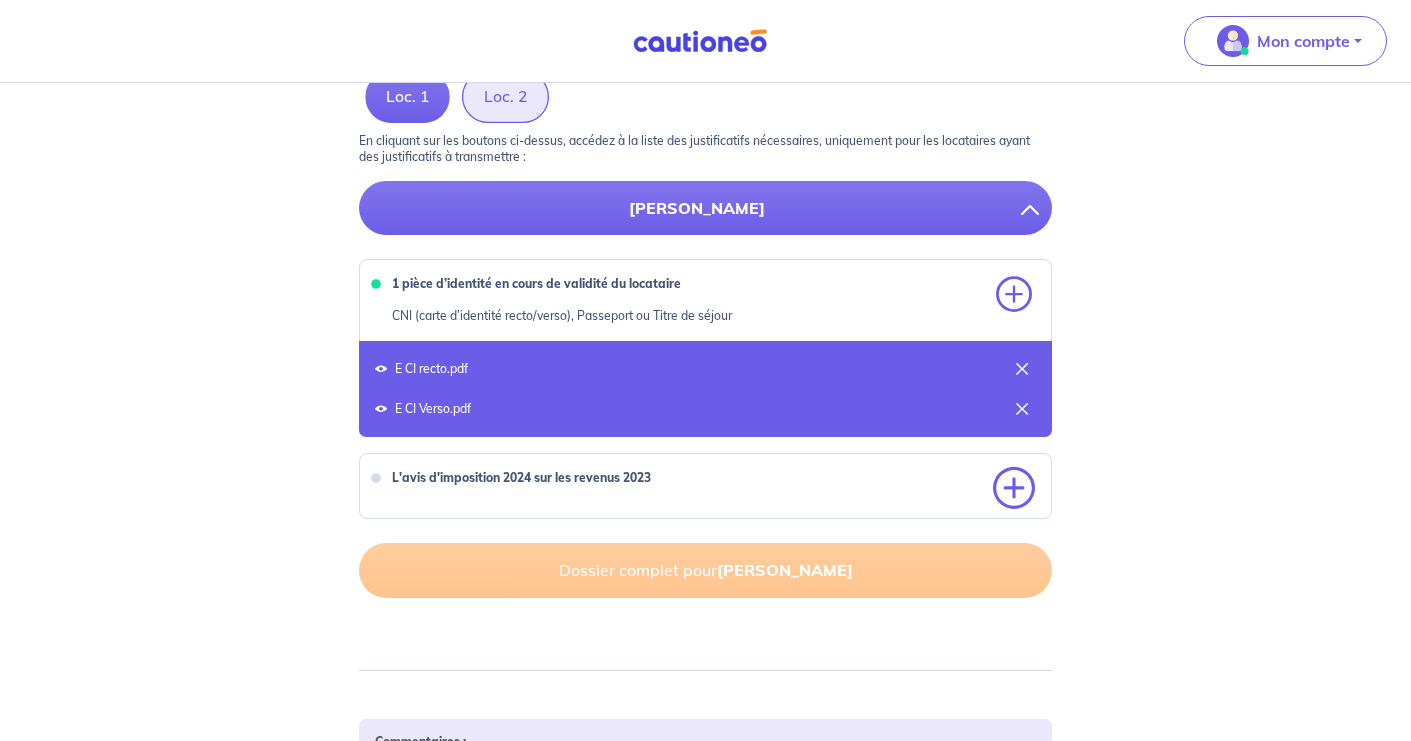 click at bounding box center (1014, 489) 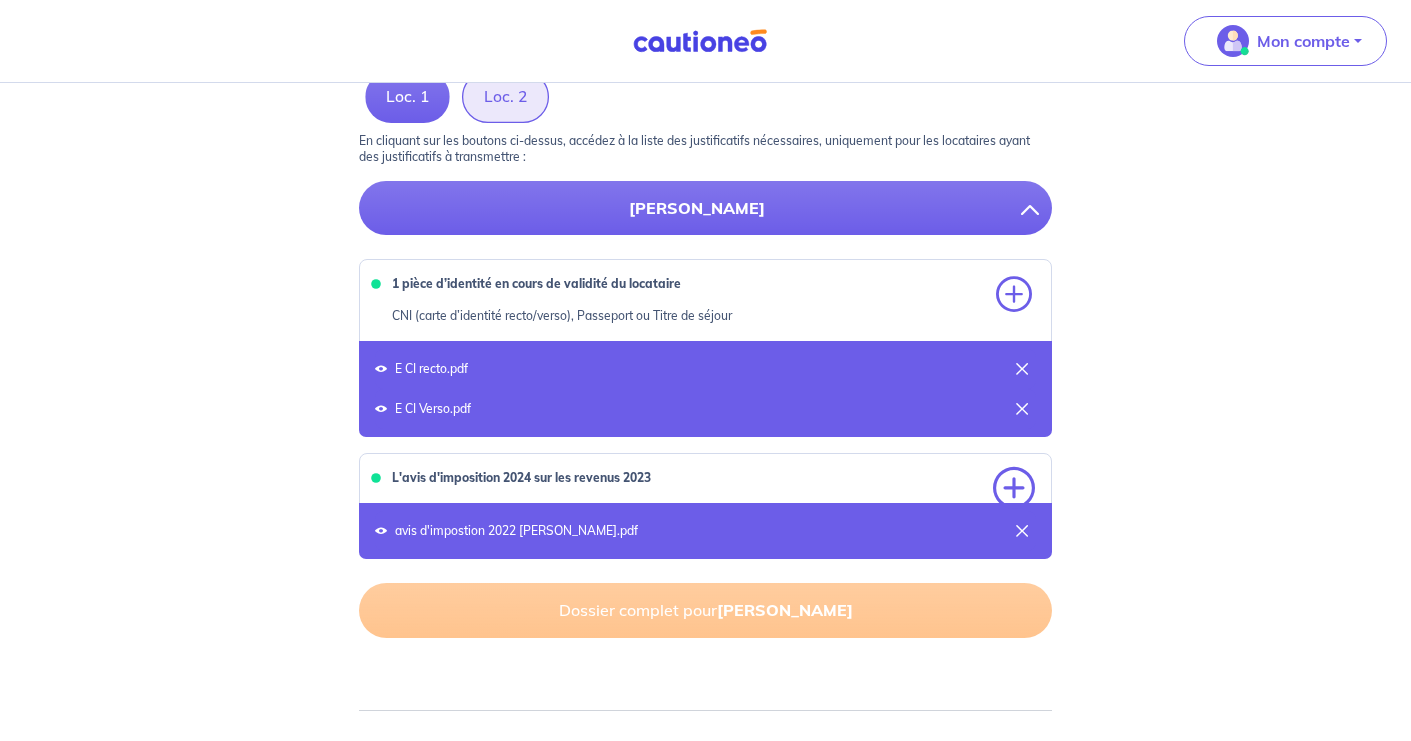 click at bounding box center [1014, 489] 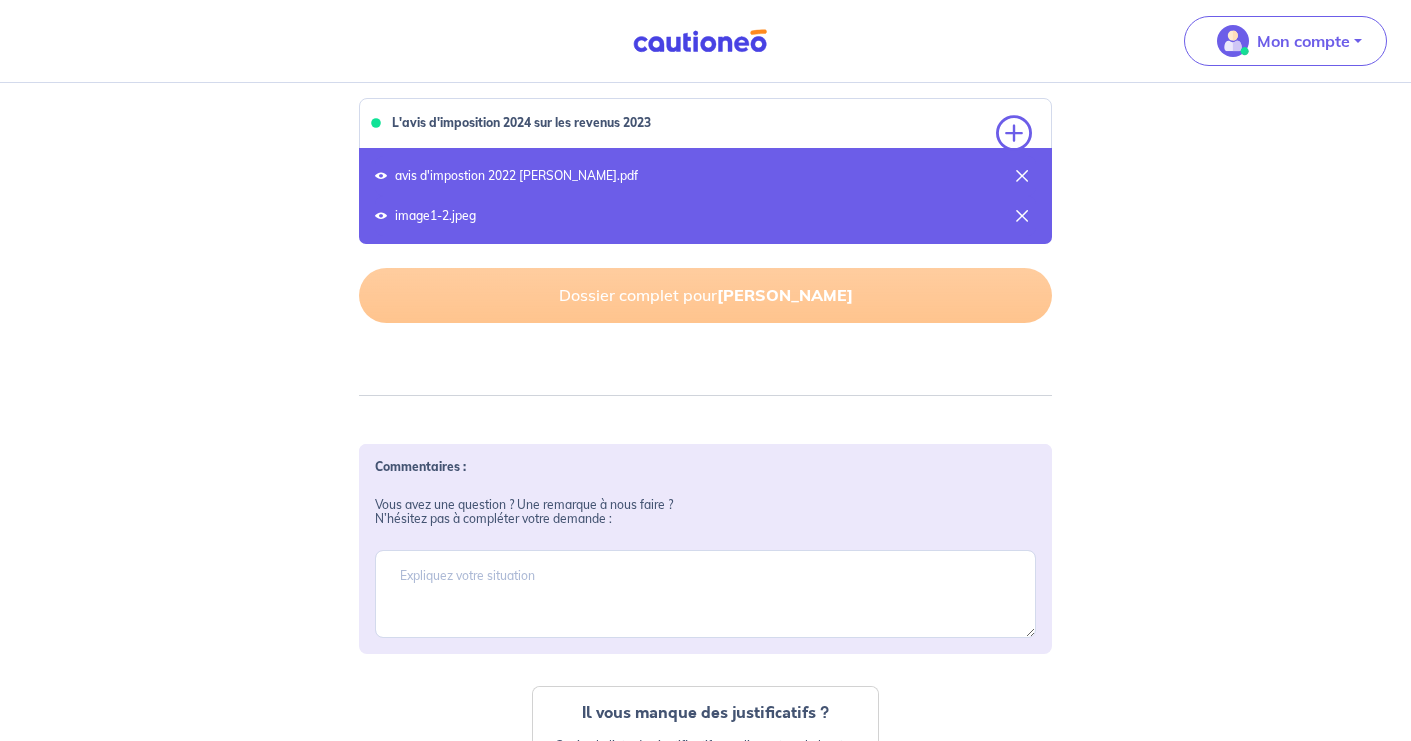 scroll, scrollTop: 1086, scrollLeft: 0, axis: vertical 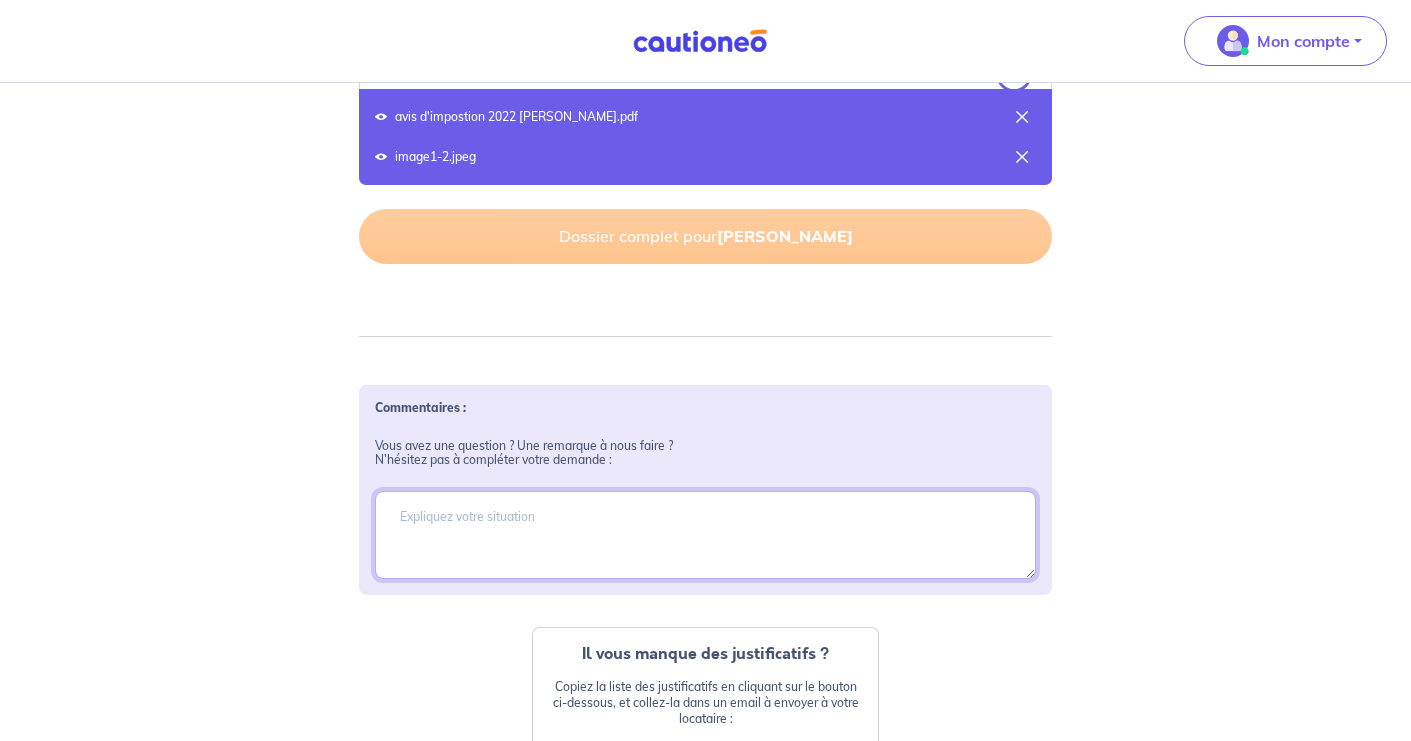 click at bounding box center (706, 535) 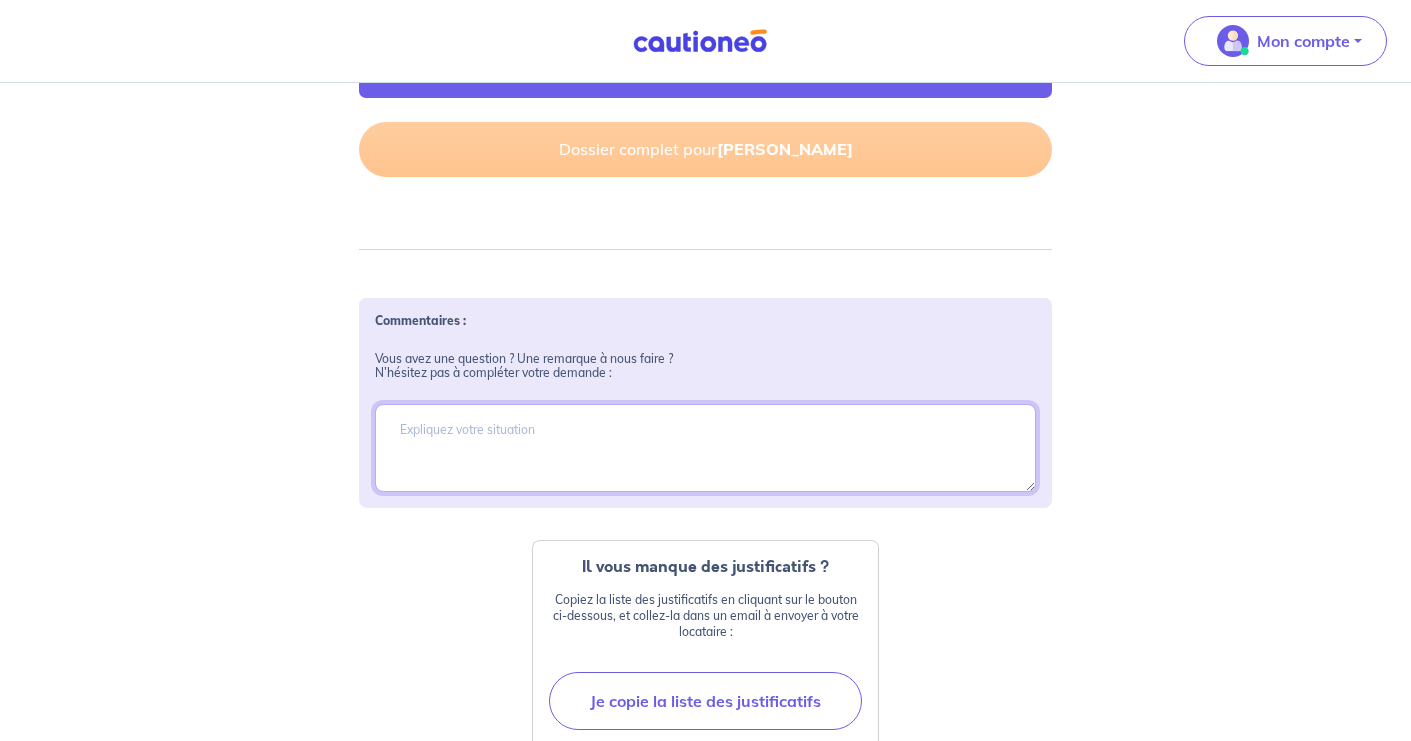 scroll, scrollTop: 1175, scrollLeft: 0, axis: vertical 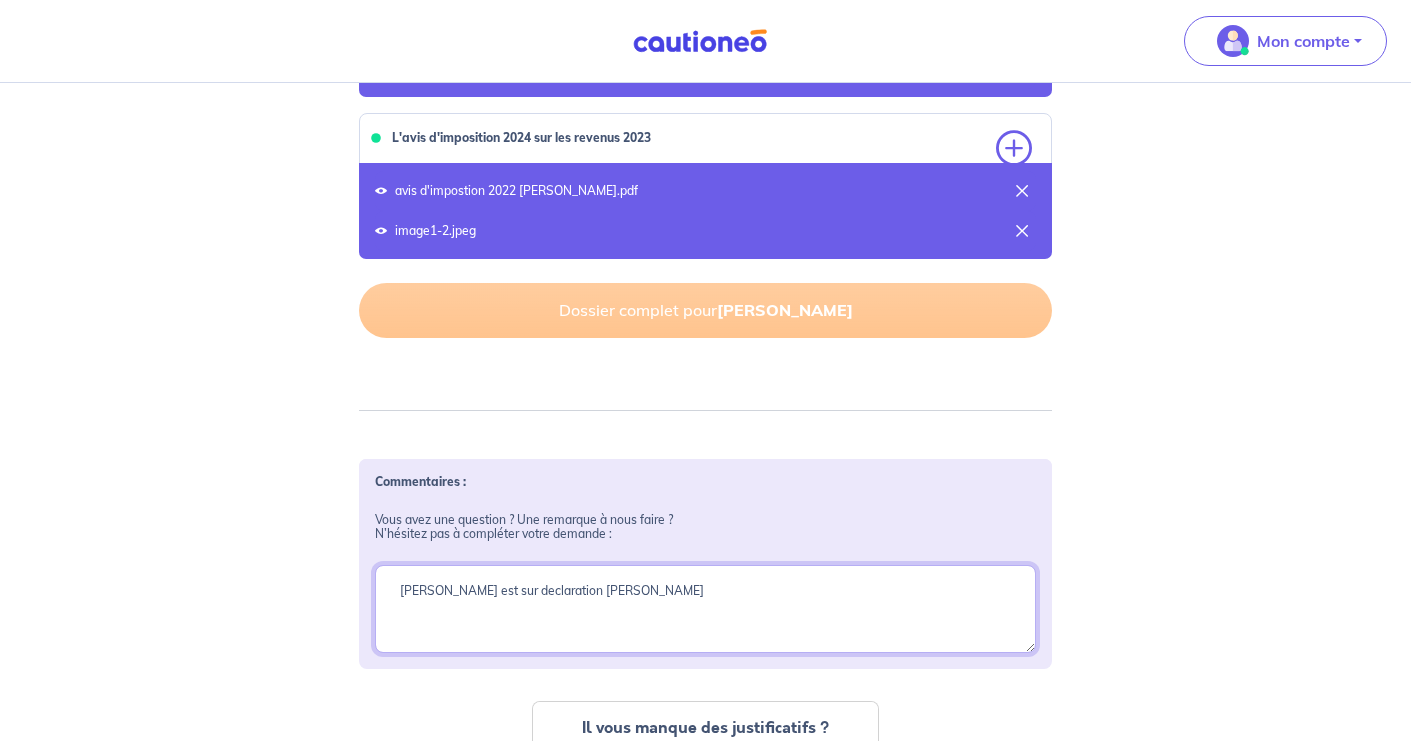 click on "Elie Claude est sur declaration de François Claude" at bounding box center (706, 609) 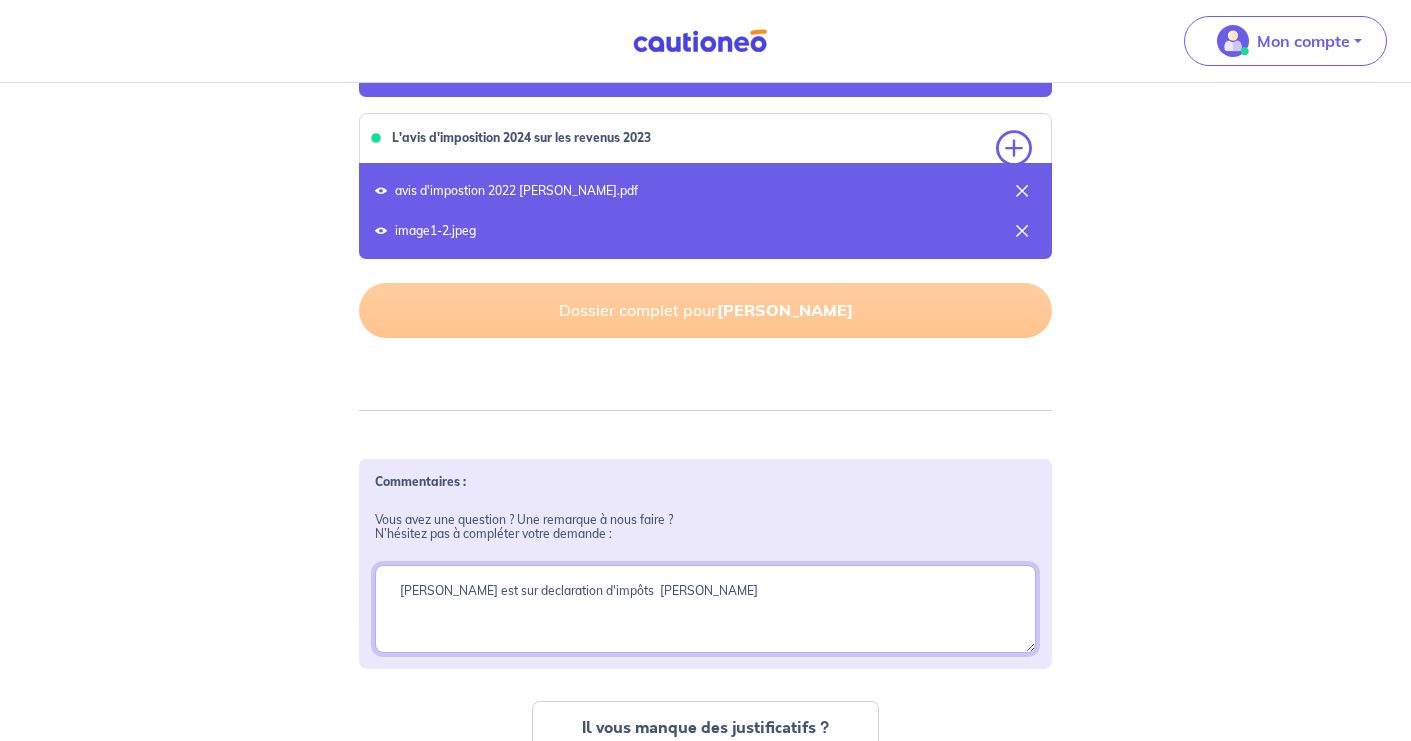 type on "Elie Claude est sur declaration d'impôts  de François Claude" 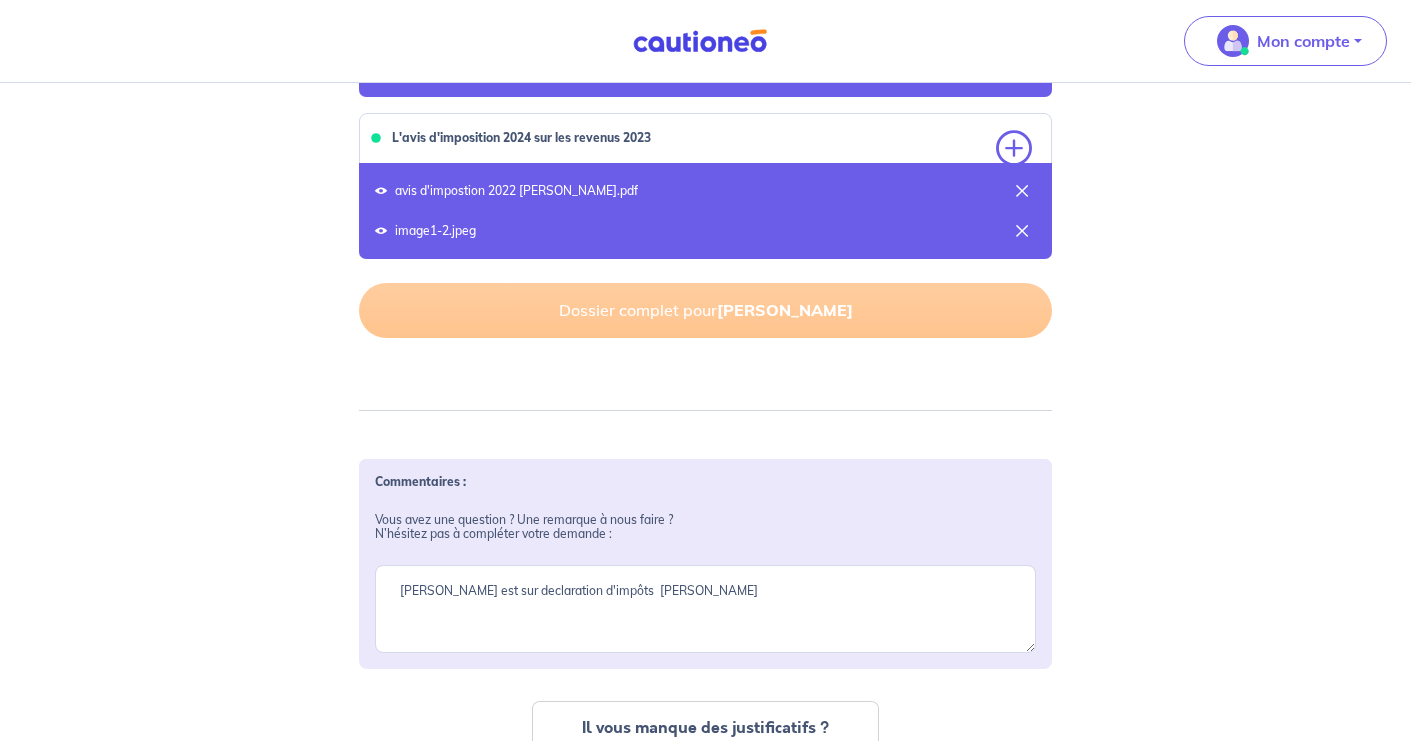 click on "Vous avez une question ? Une remarque à nous faire ?
N’hésitez pas à compléter votre demande :" at bounding box center [706, 527] 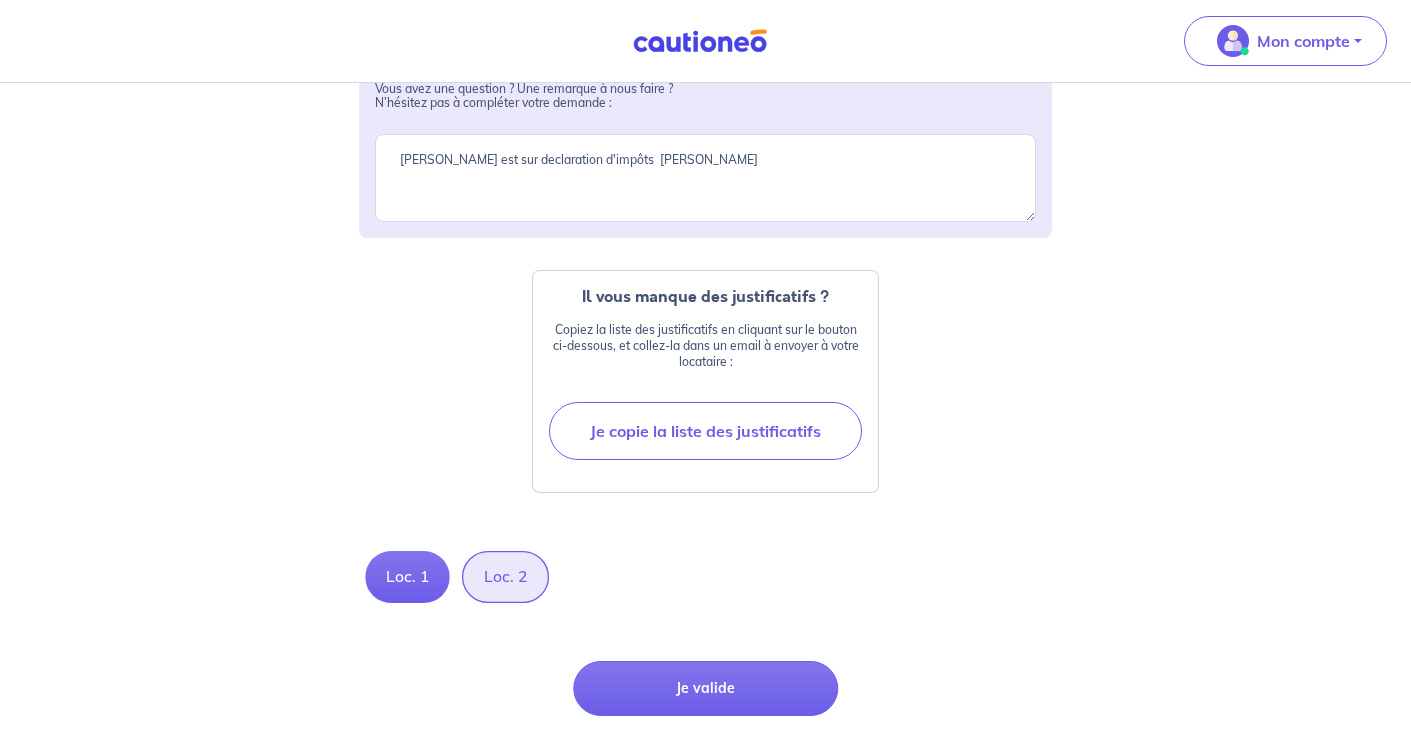 scroll, scrollTop: 1442, scrollLeft: 0, axis: vertical 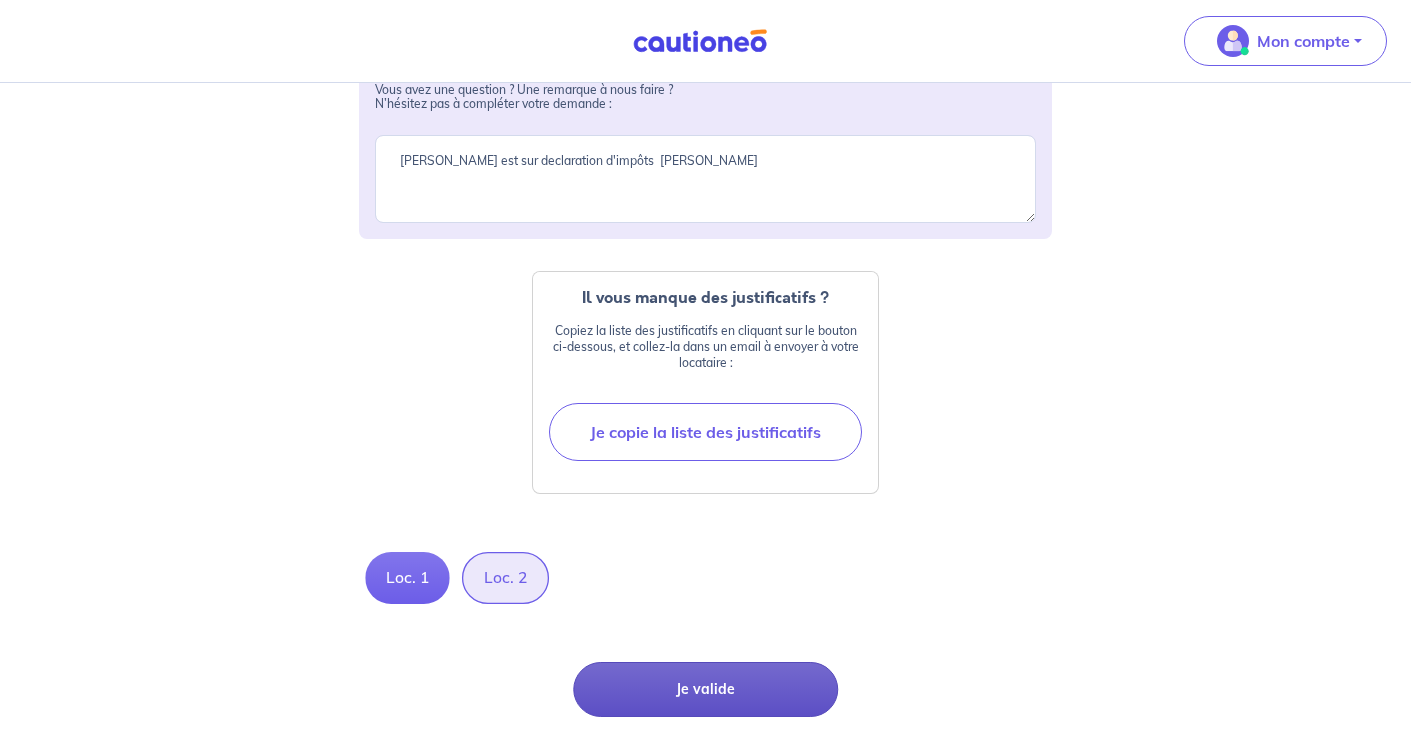 click on "Je valide" at bounding box center (705, 689) 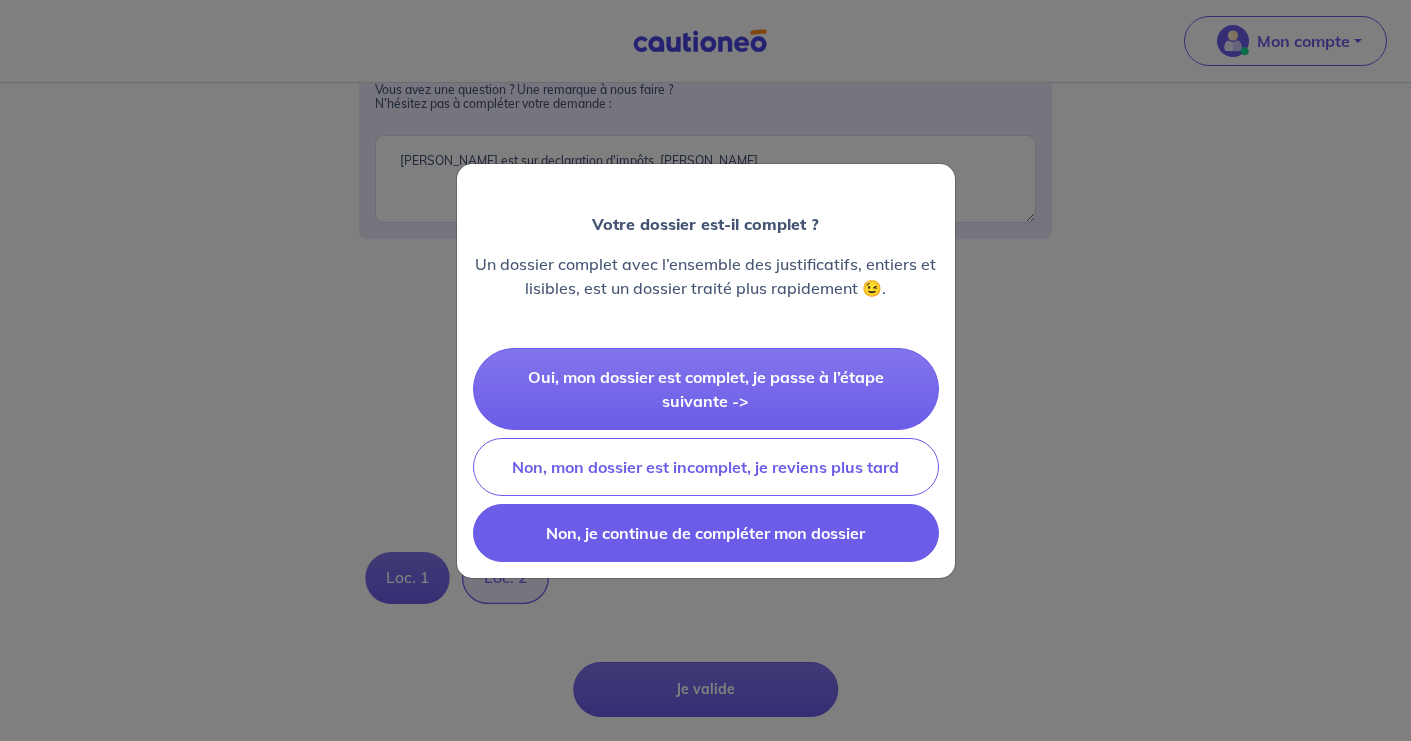 click on "Non, je continue de compléter mon dossier" at bounding box center (706, 533) 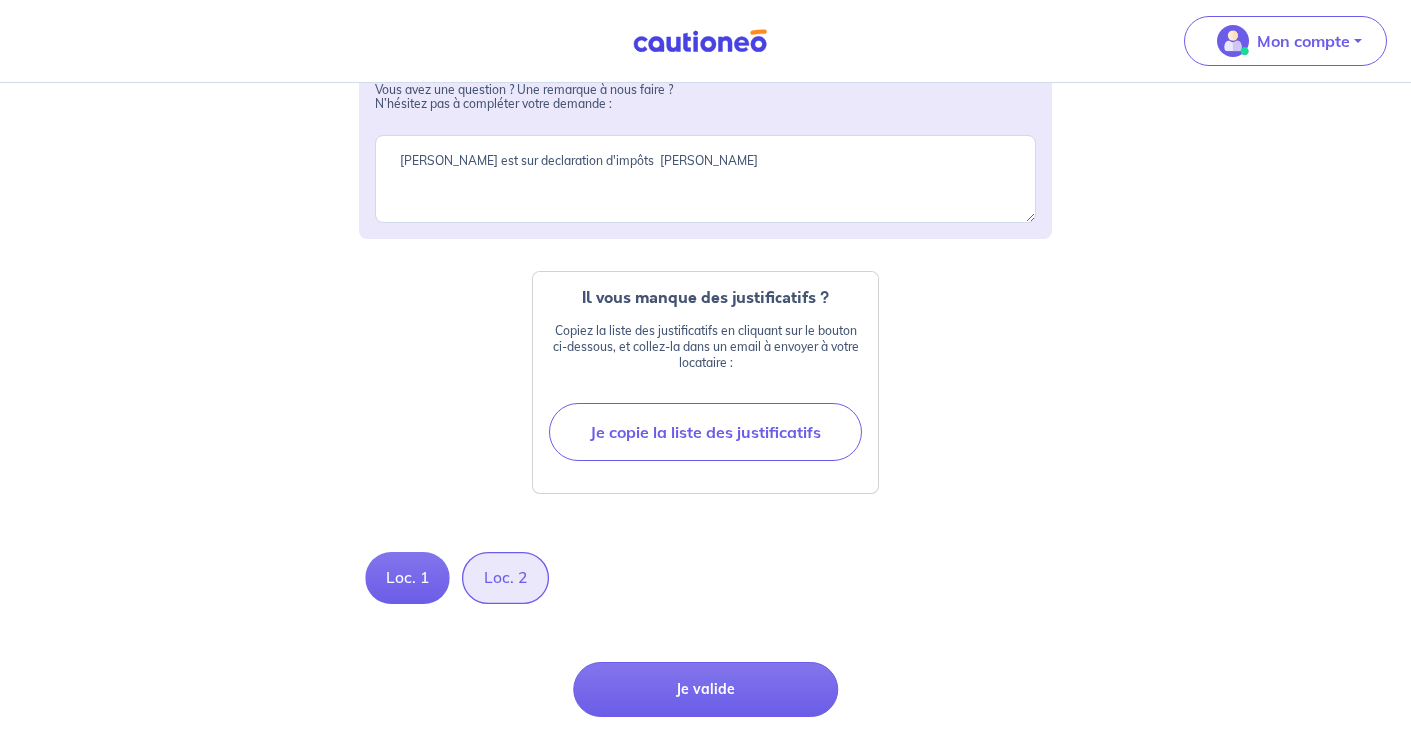 click on "Loc. 2" at bounding box center (505, 578) 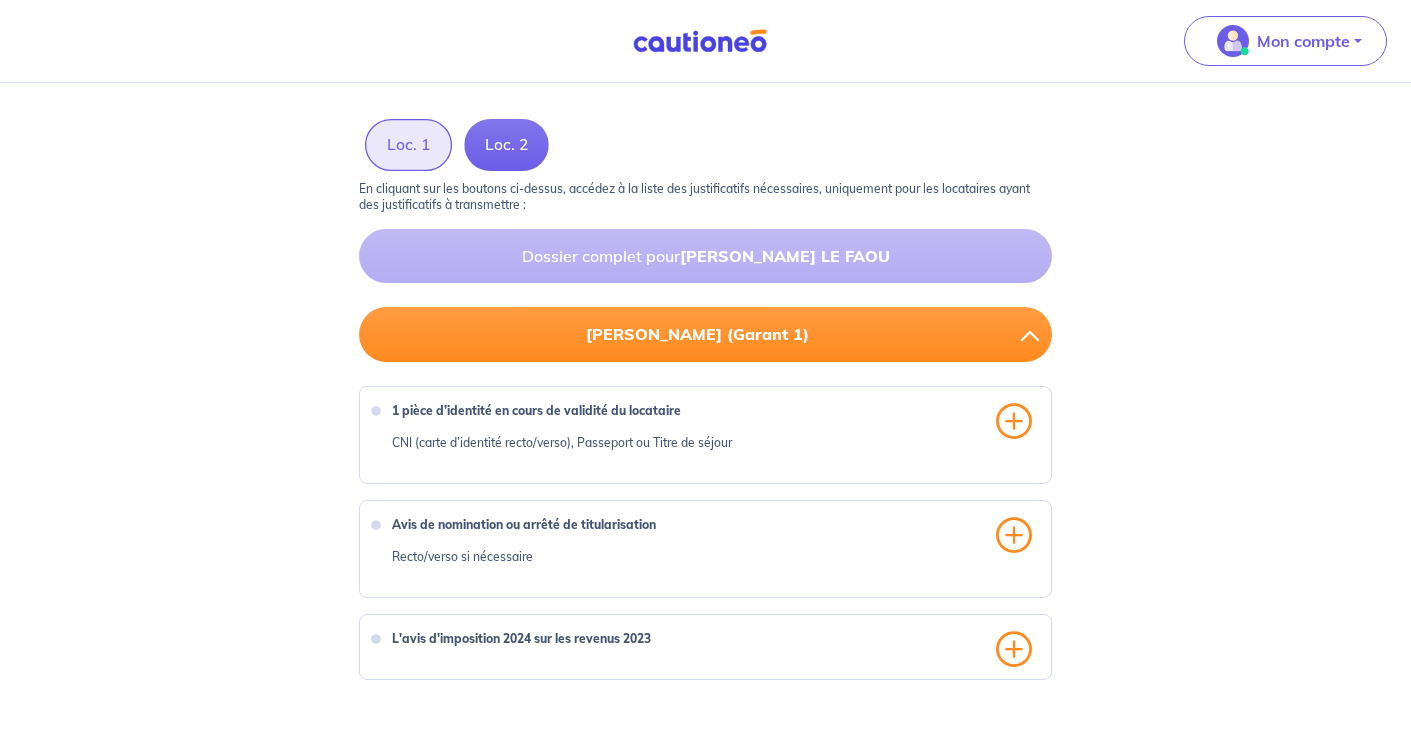 scroll, scrollTop: 628, scrollLeft: 0, axis: vertical 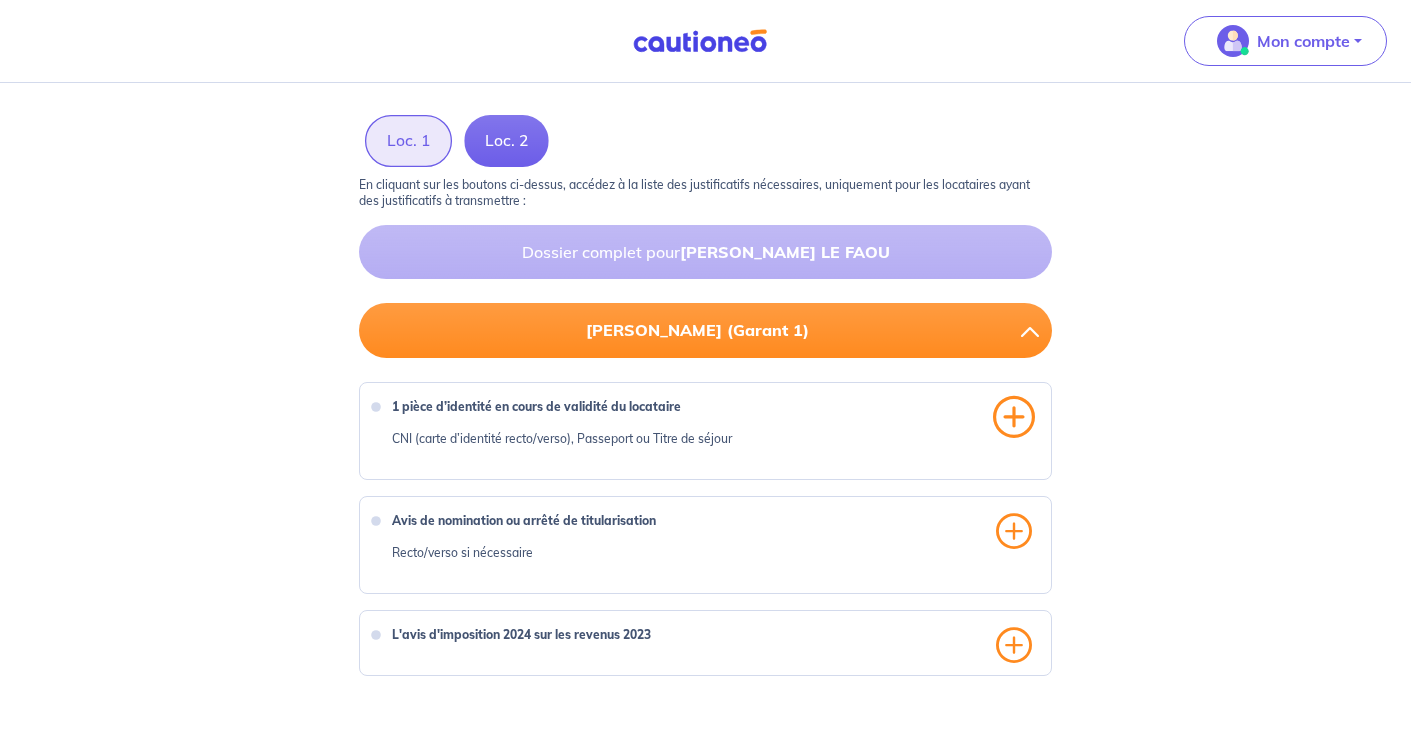 click at bounding box center (1014, 417) 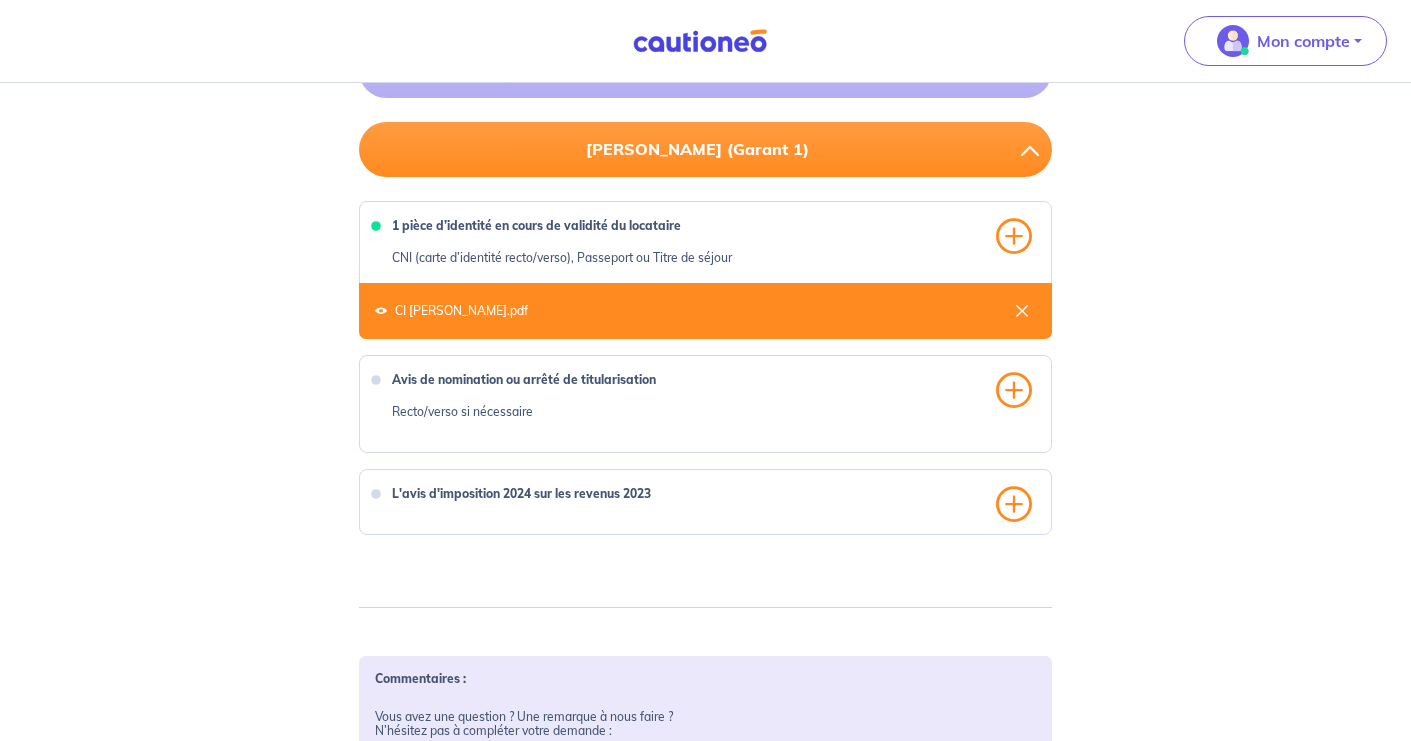 scroll, scrollTop: 814, scrollLeft: 0, axis: vertical 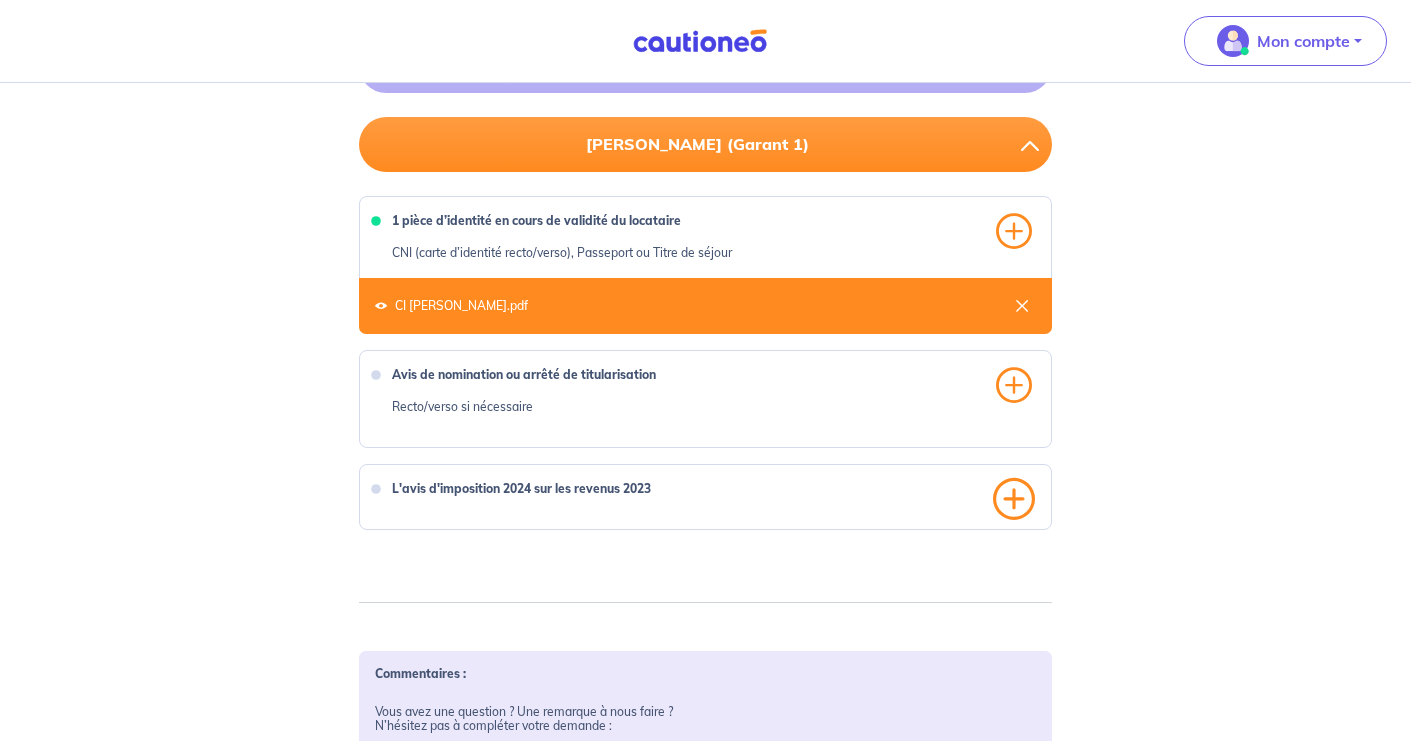 click at bounding box center (1014, 499) 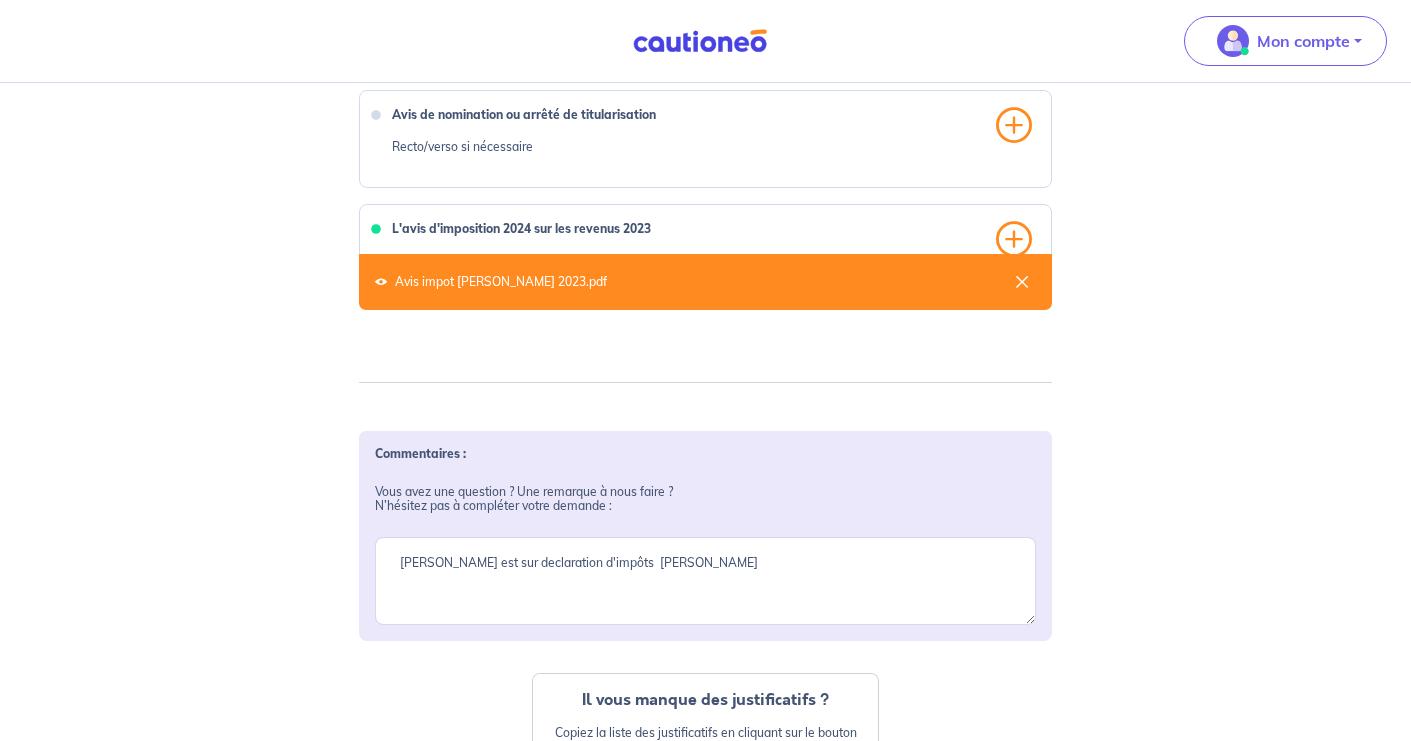 scroll, scrollTop: 1134, scrollLeft: 0, axis: vertical 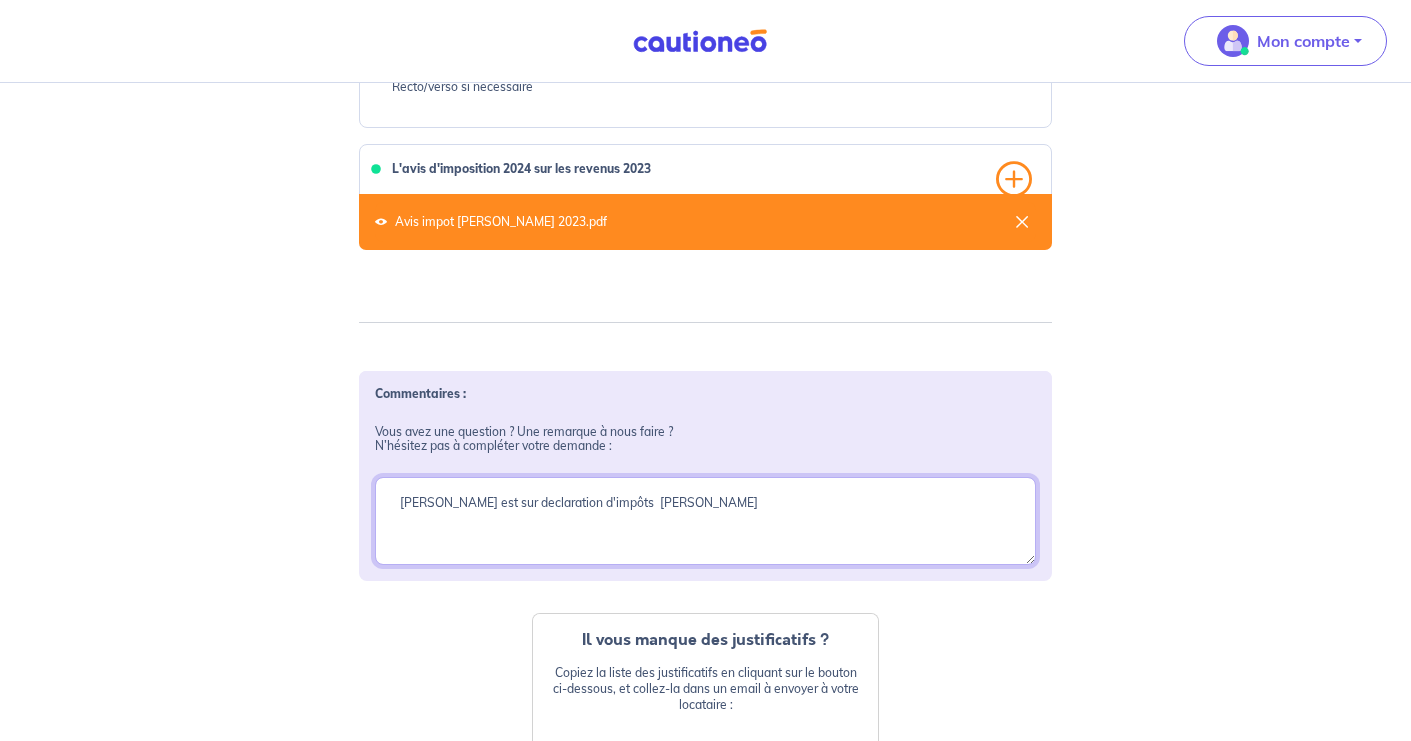 click on "Elie Claude est sur declaration d'impôts  de François Claude" at bounding box center (706, 521) 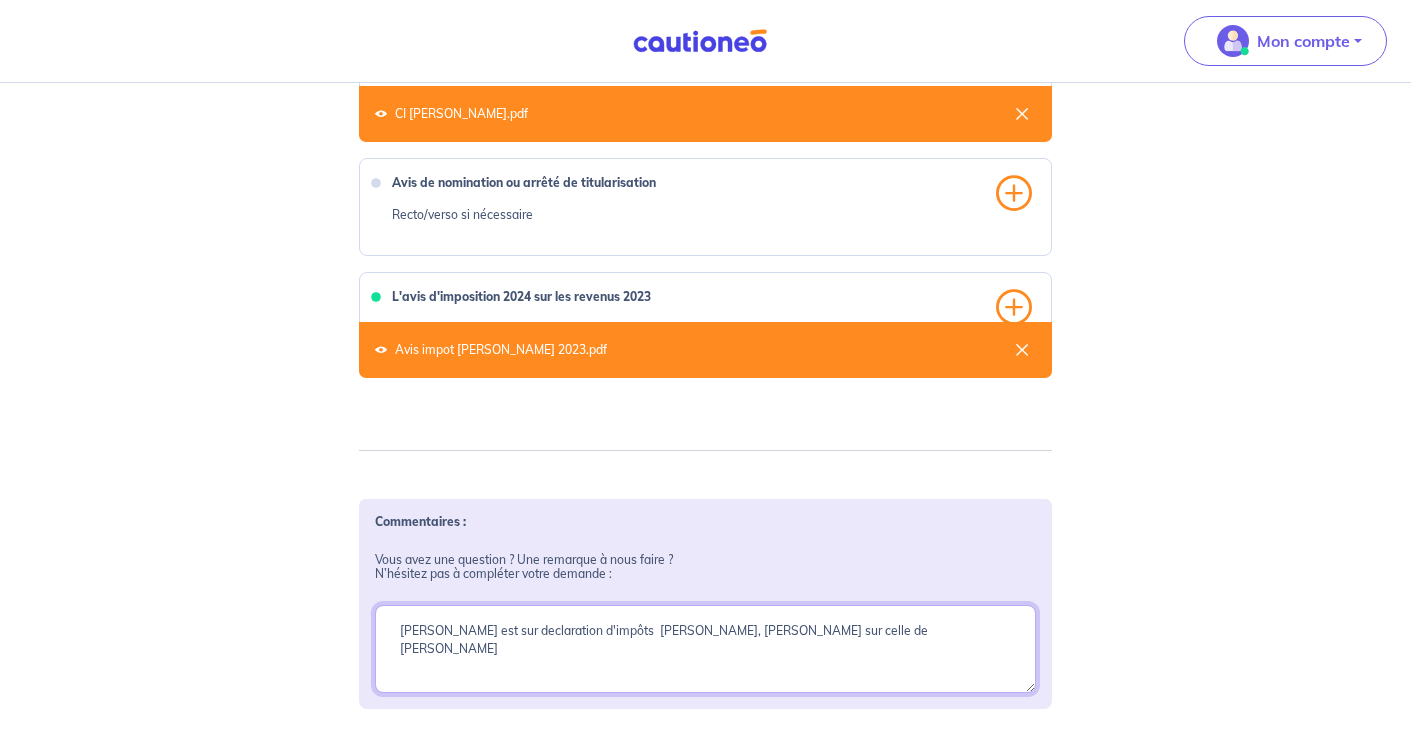 scroll, scrollTop: 1008, scrollLeft: 0, axis: vertical 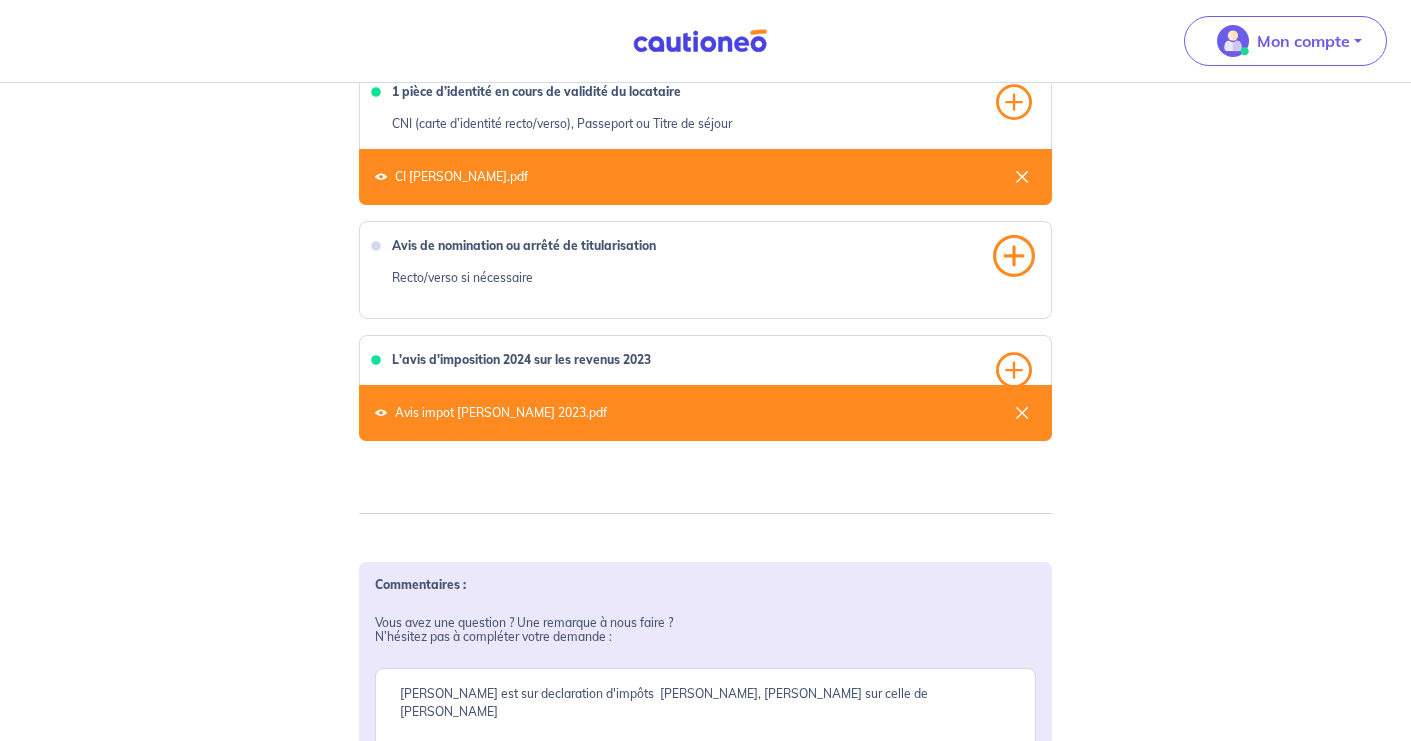 click at bounding box center [1014, 256] 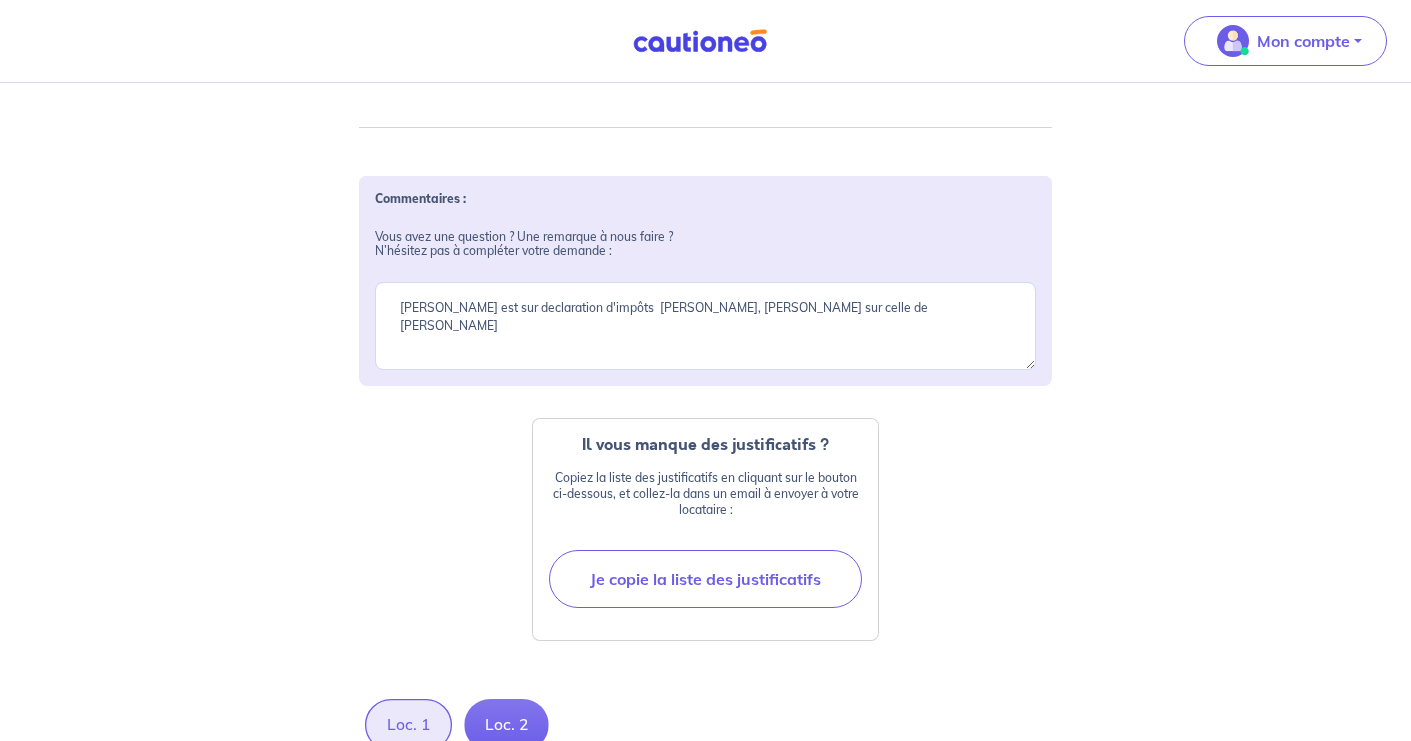 scroll, scrollTop: 1451, scrollLeft: 0, axis: vertical 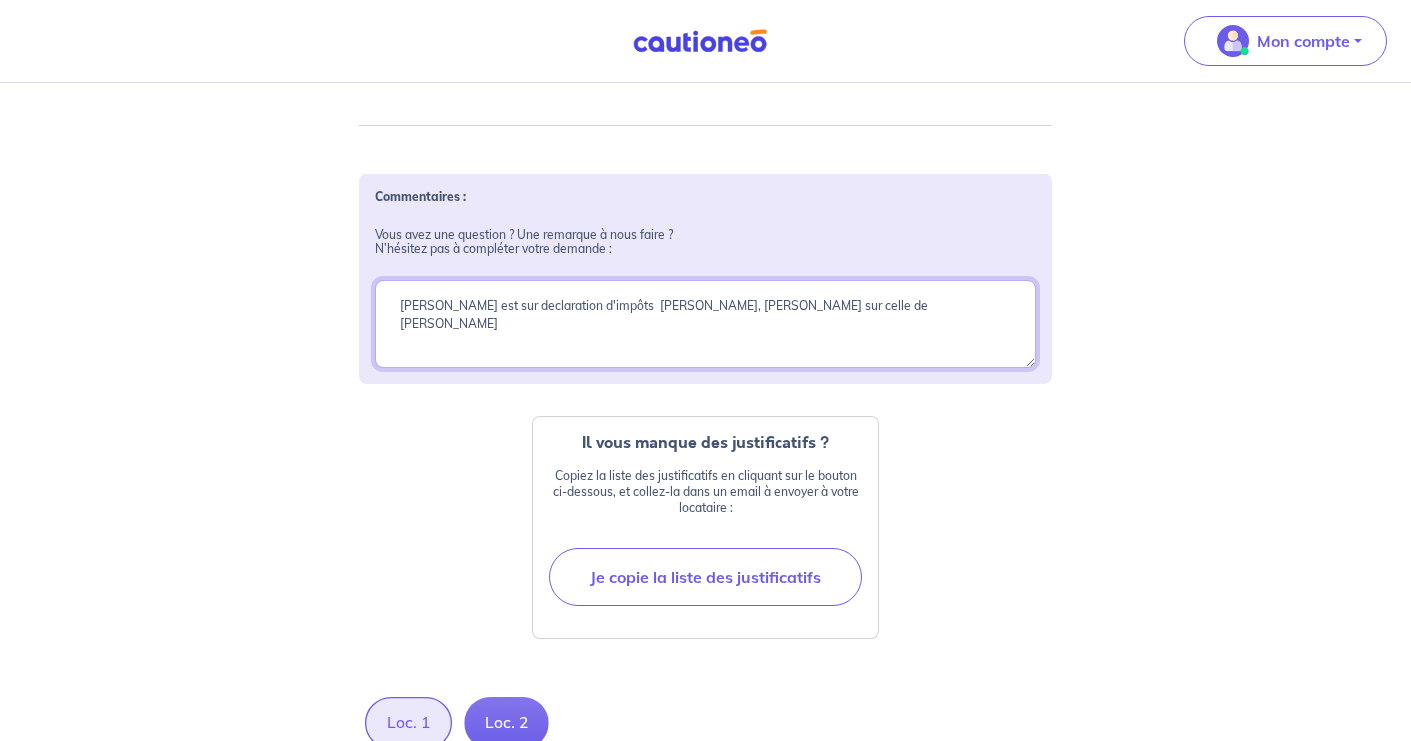 click on "Elie Claude est sur declaration d'impôts  de François Claude" at bounding box center (706, 324) 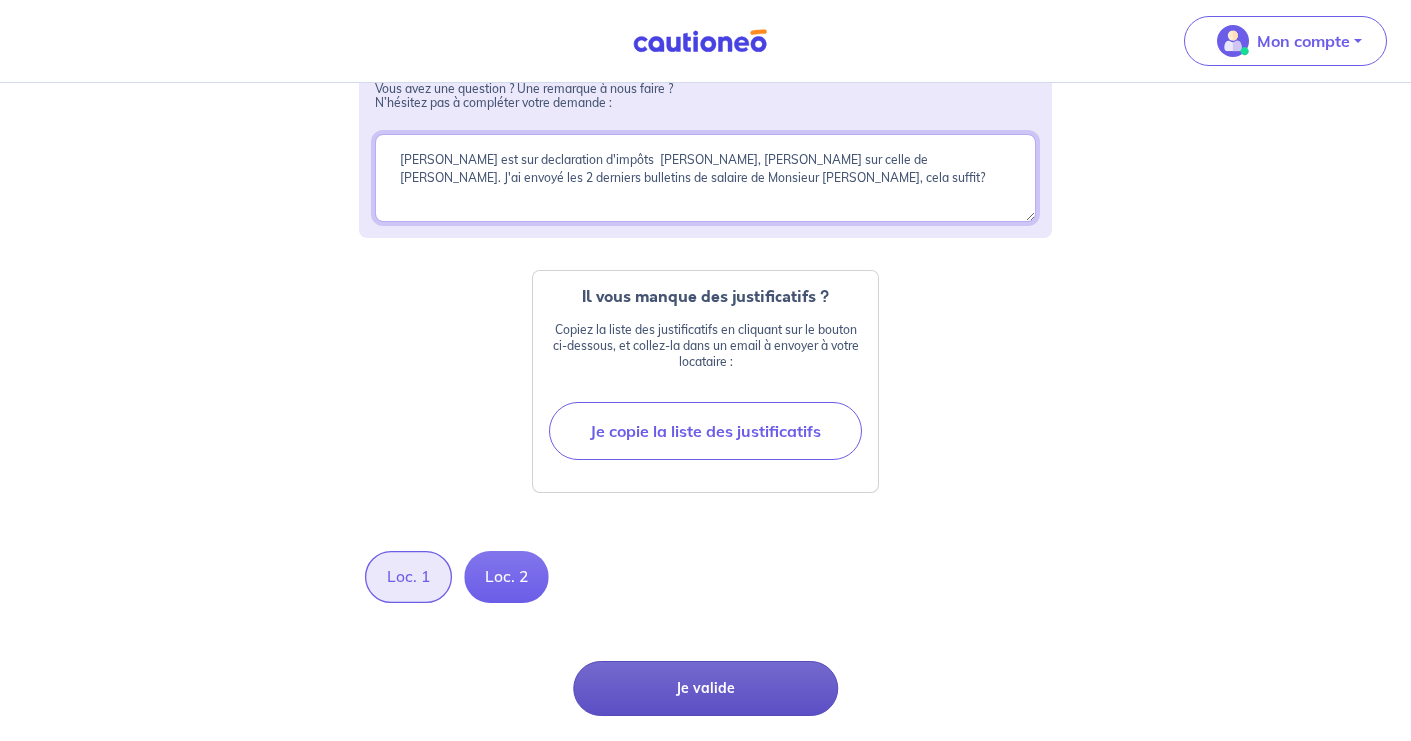 scroll, scrollTop: 1596, scrollLeft: 0, axis: vertical 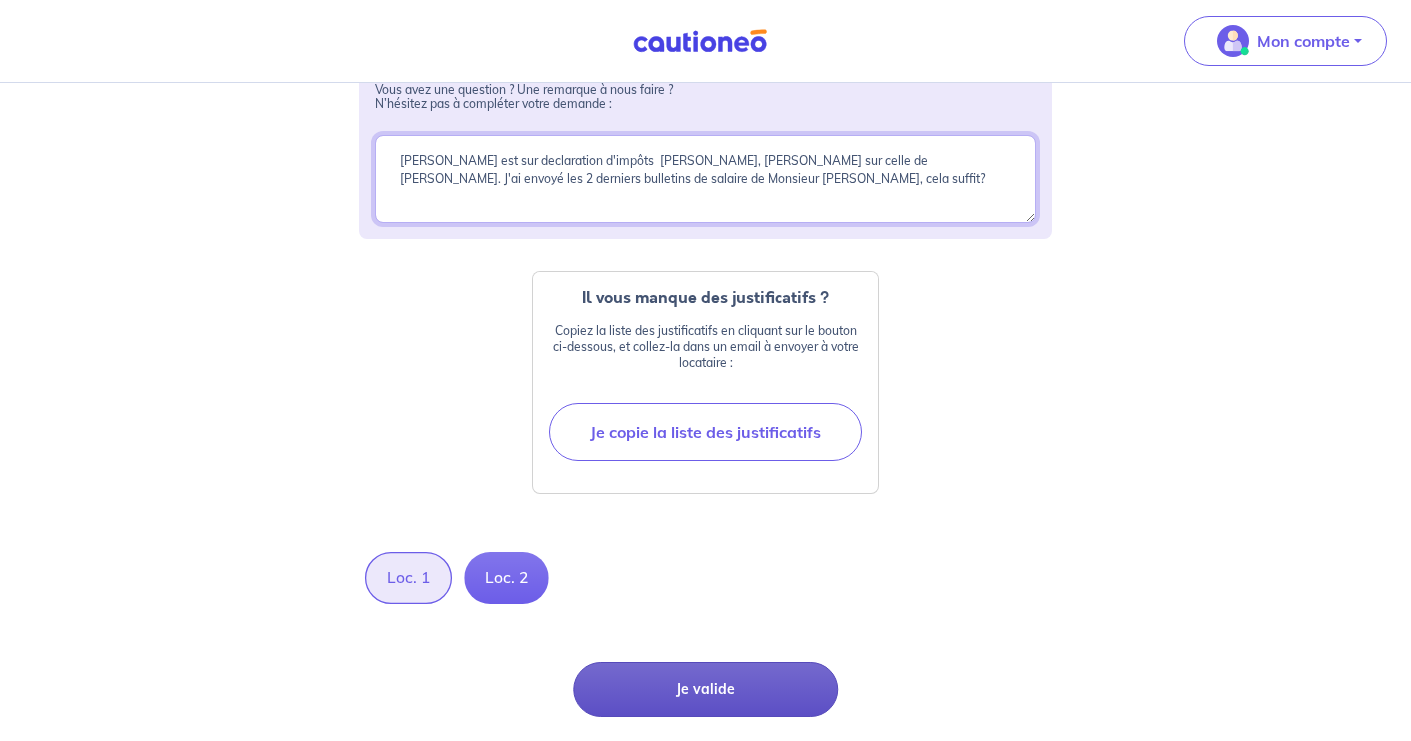 type on "Elie Claude est sur declaration d'impôts  de François Claude, Rachel Le Faou sur celle de Stephen Le FAou. J'ai envoyé les 2 derniers bulletins de salaire de Monsieur Barbe, cela suffit?" 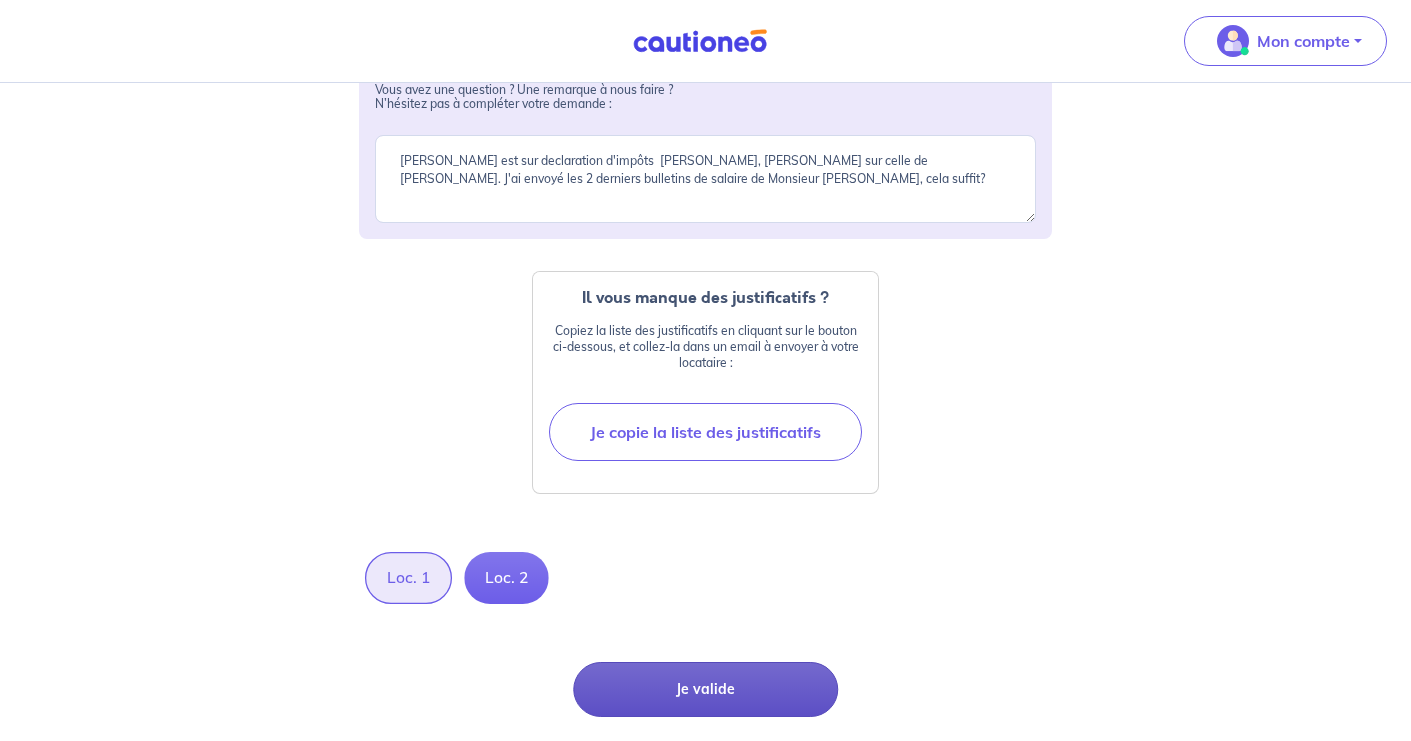 click on "Je valide" at bounding box center (705, 689) 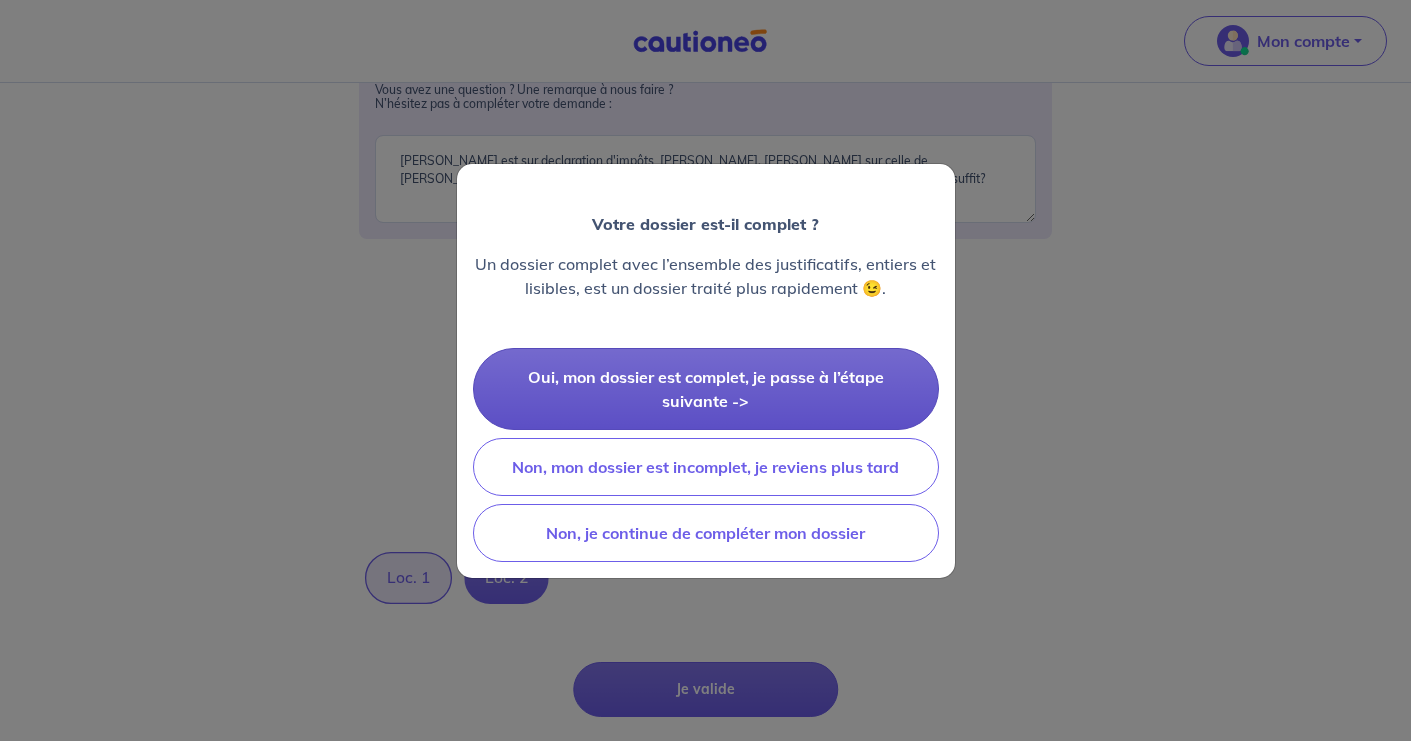 click on "Oui, mon dossier est complet, je passe à l’étape suivante ->" at bounding box center (706, 389) 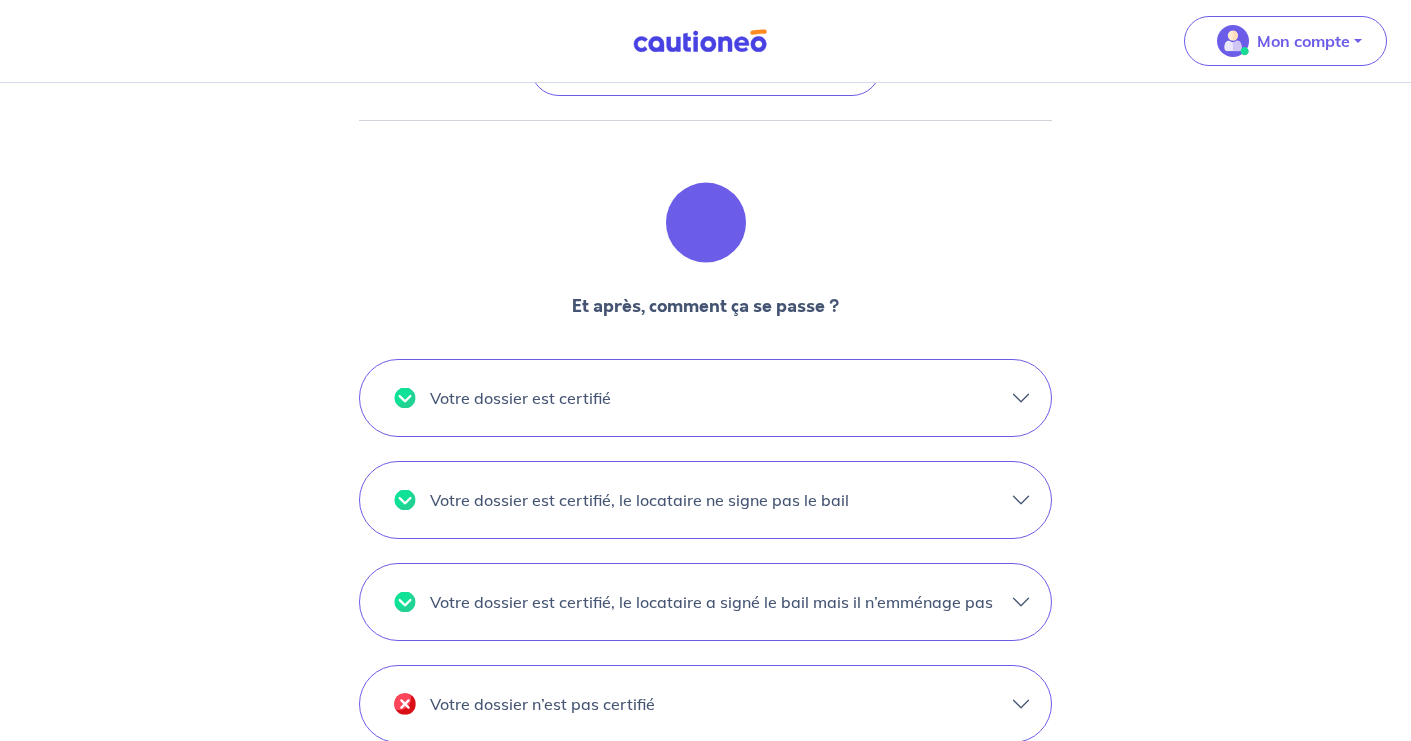 scroll, scrollTop: 534, scrollLeft: 0, axis: vertical 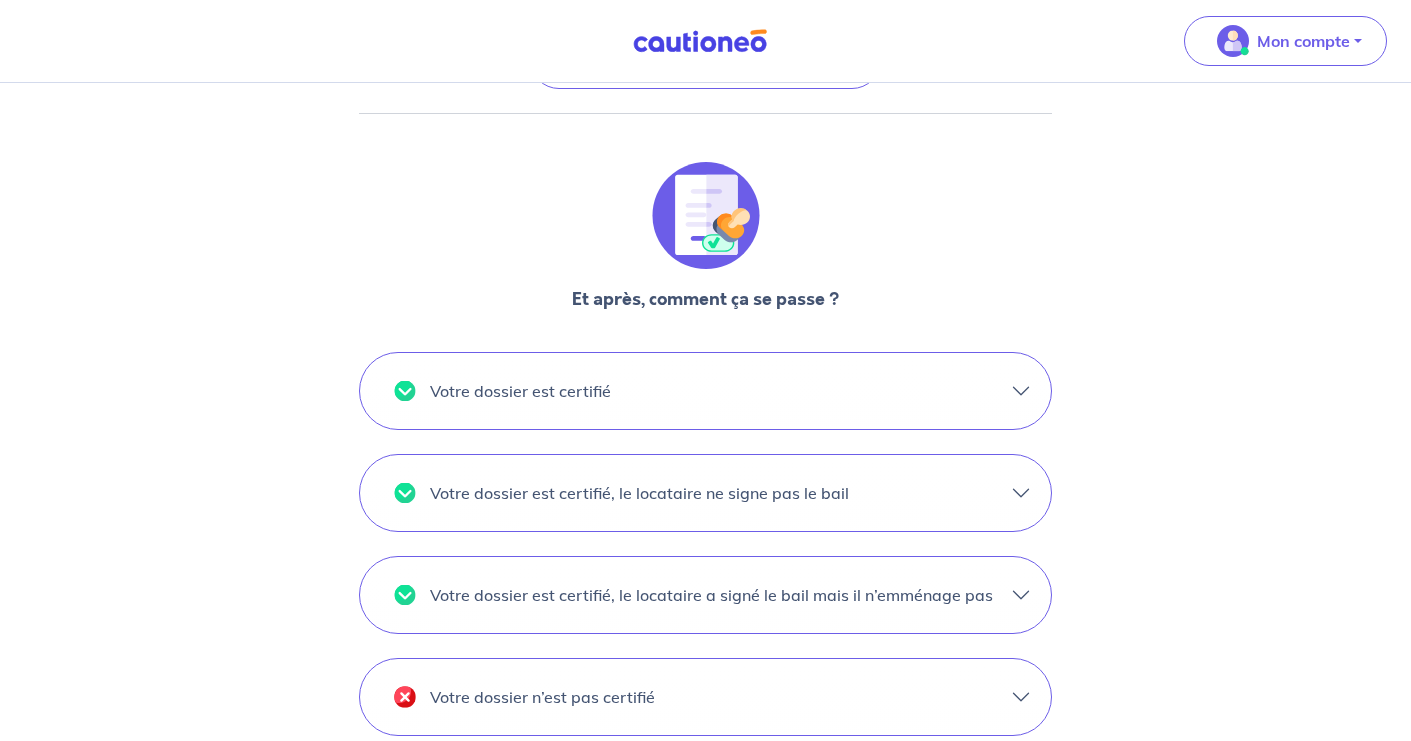 click on "Votre dossier est certifié" at bounding box center [706, 391] 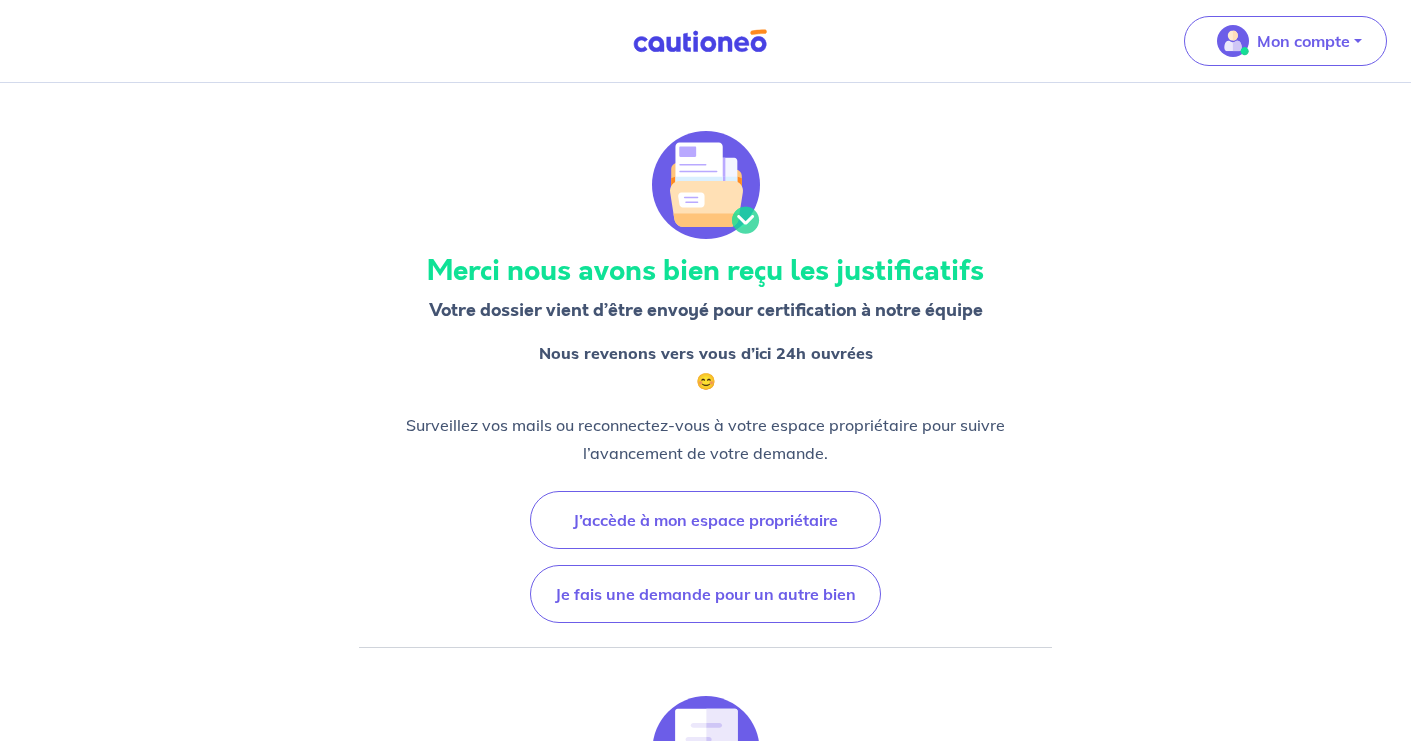 scroll, scrollTop: 0, scrollLeft: 0, axis: both 